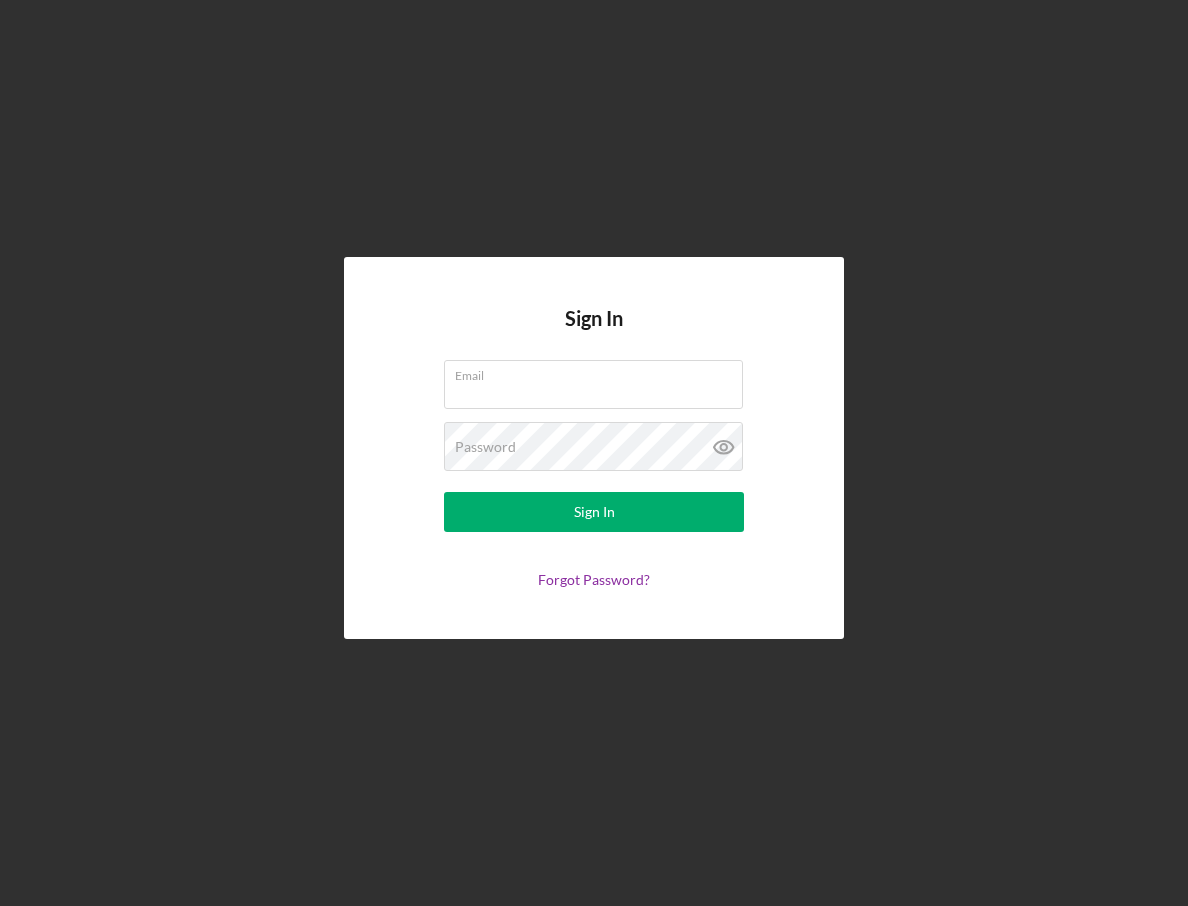scroll, scrollTop: 0, scrollLeft: 0, axis: both 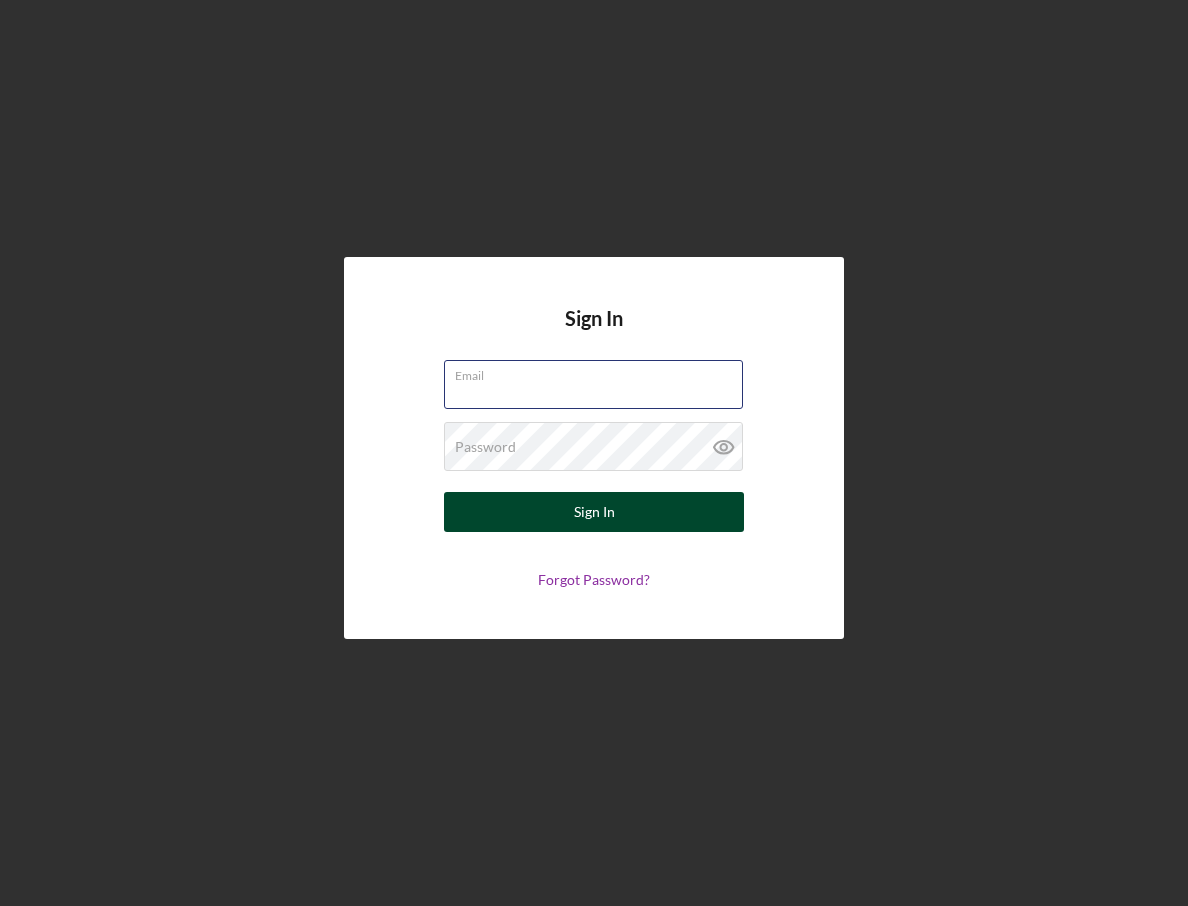 type on "[EMAIL]" 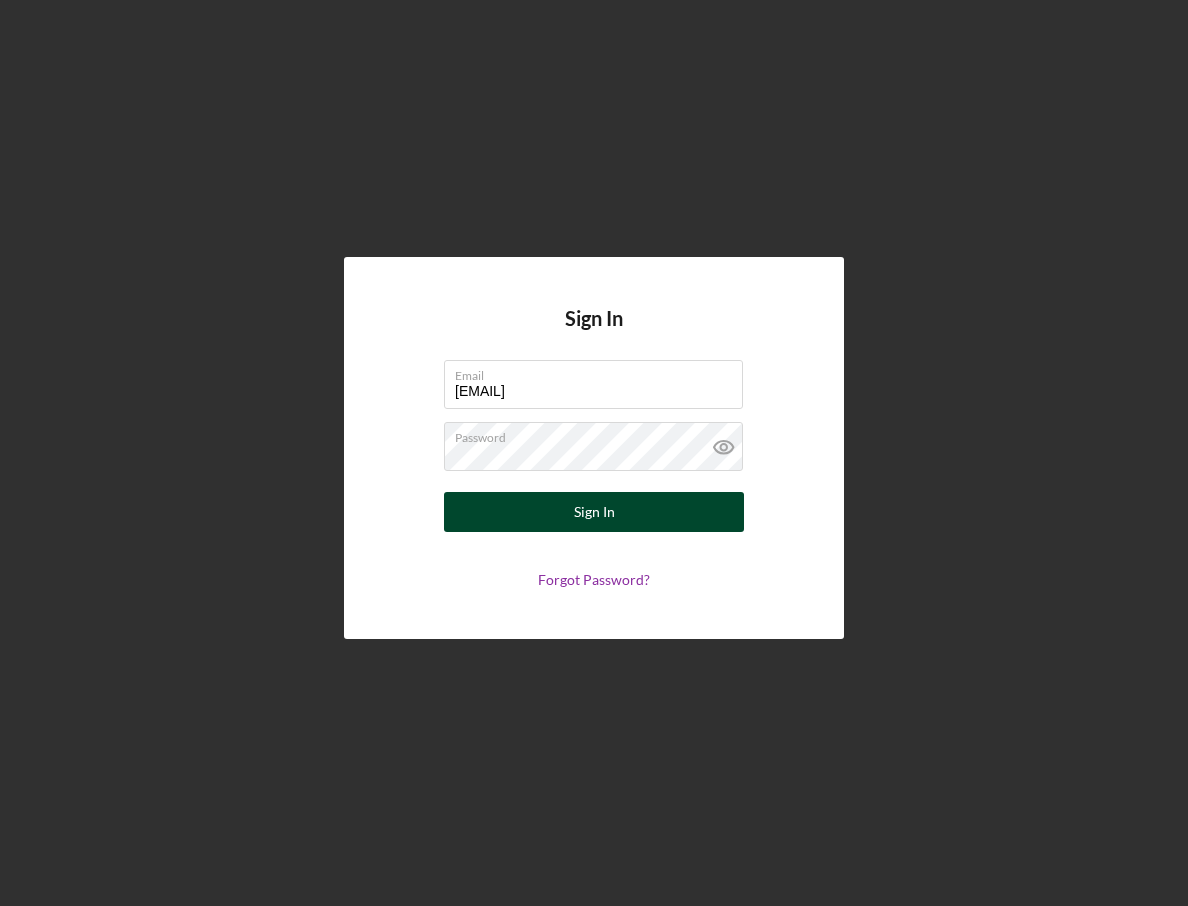 click on "Sign In" at bounding box center (594, 512) 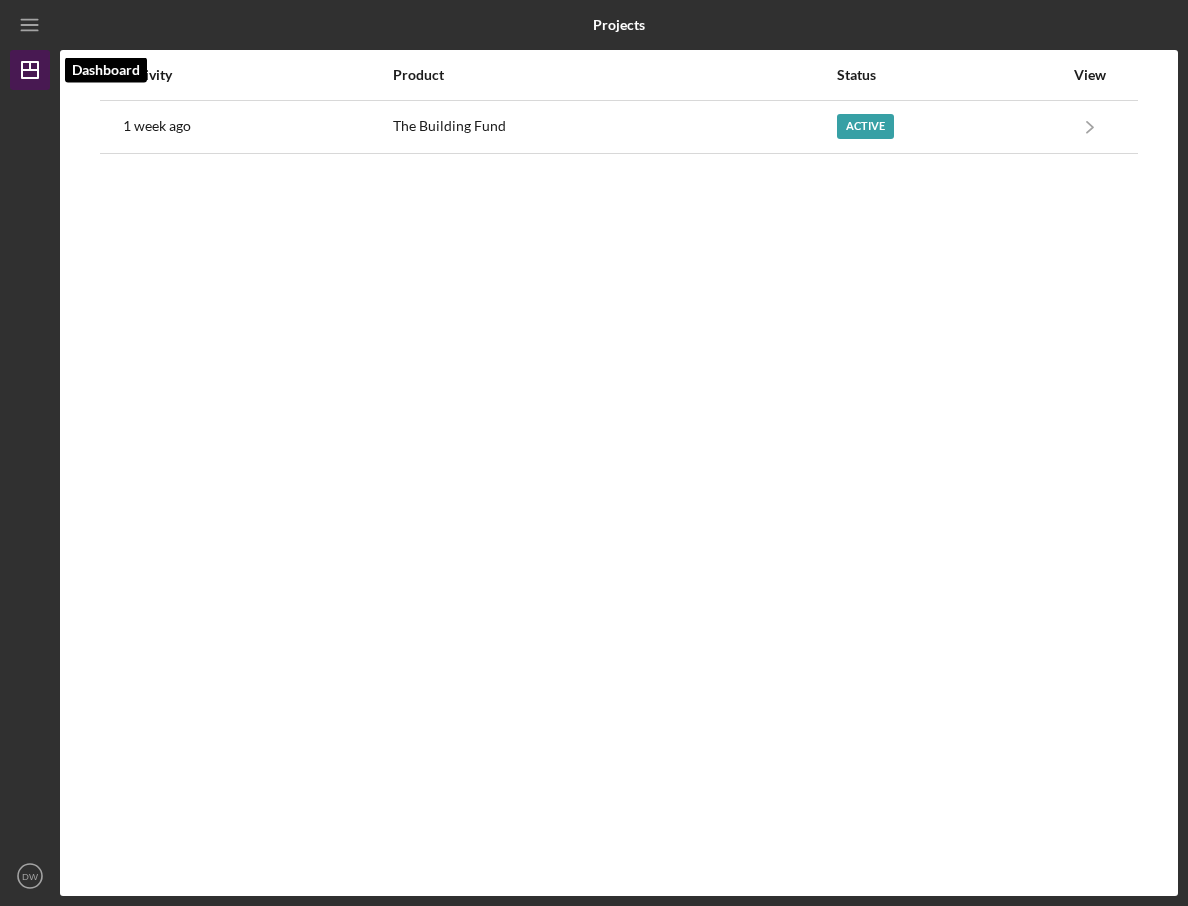 click on "Icon/Dashboard" 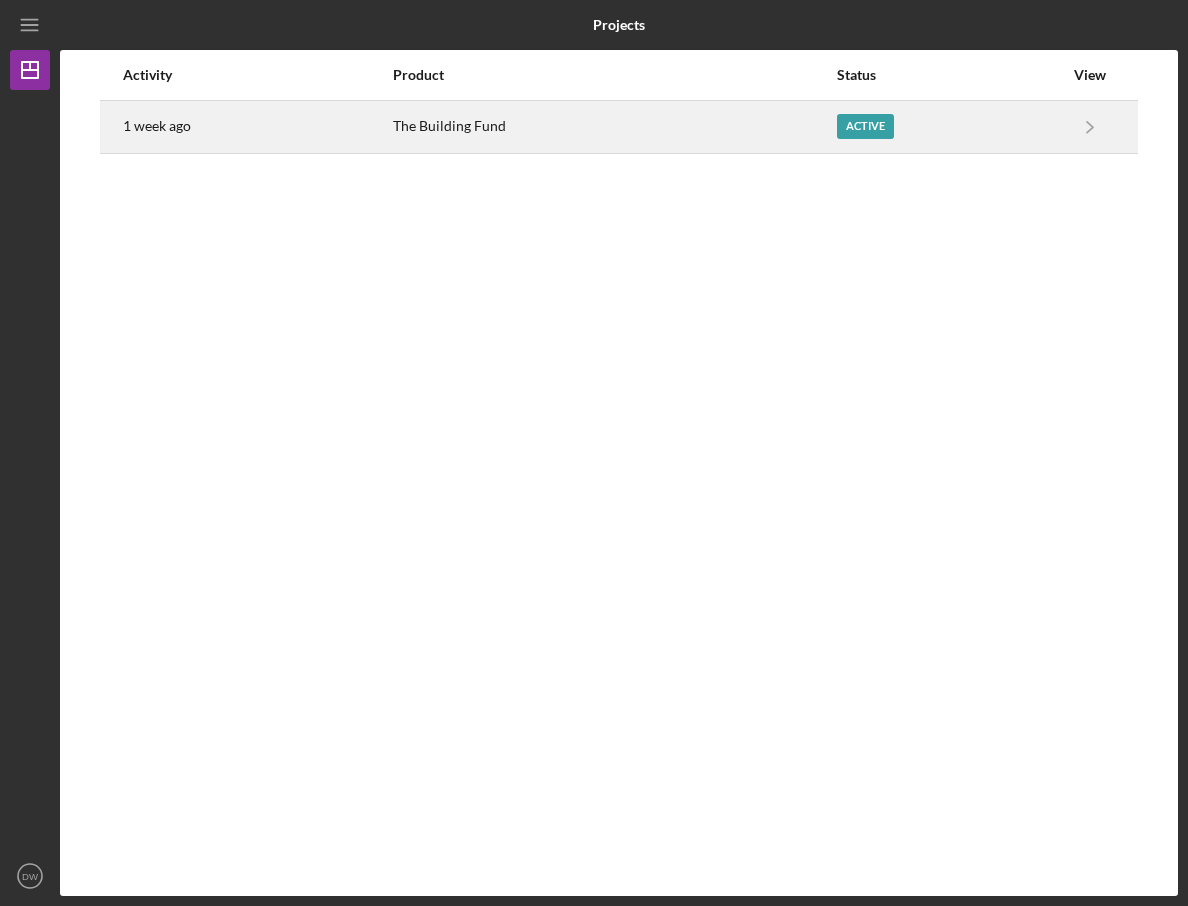 click on "1 week ago" at bounding box center (257, 127) 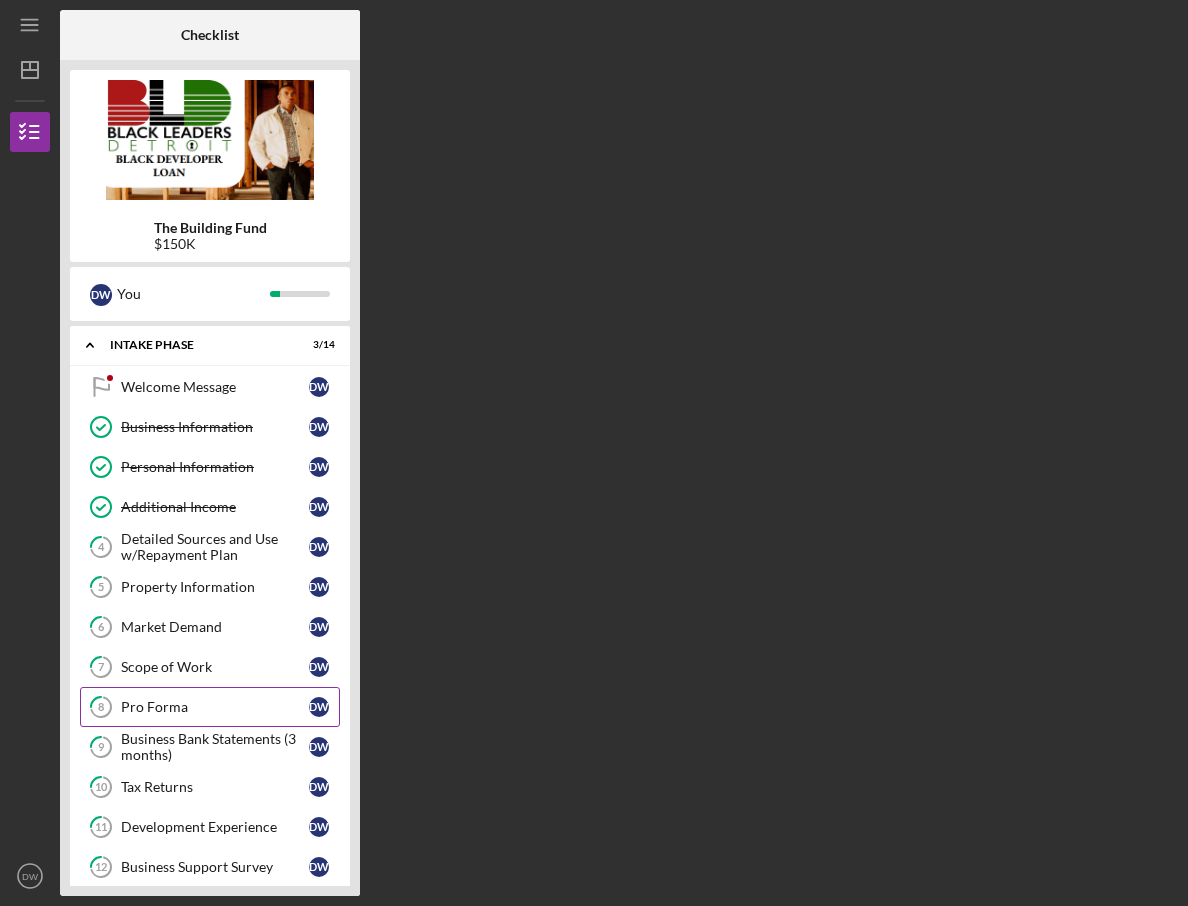 click on "Pro Forma" at bounding box center (215, 707) 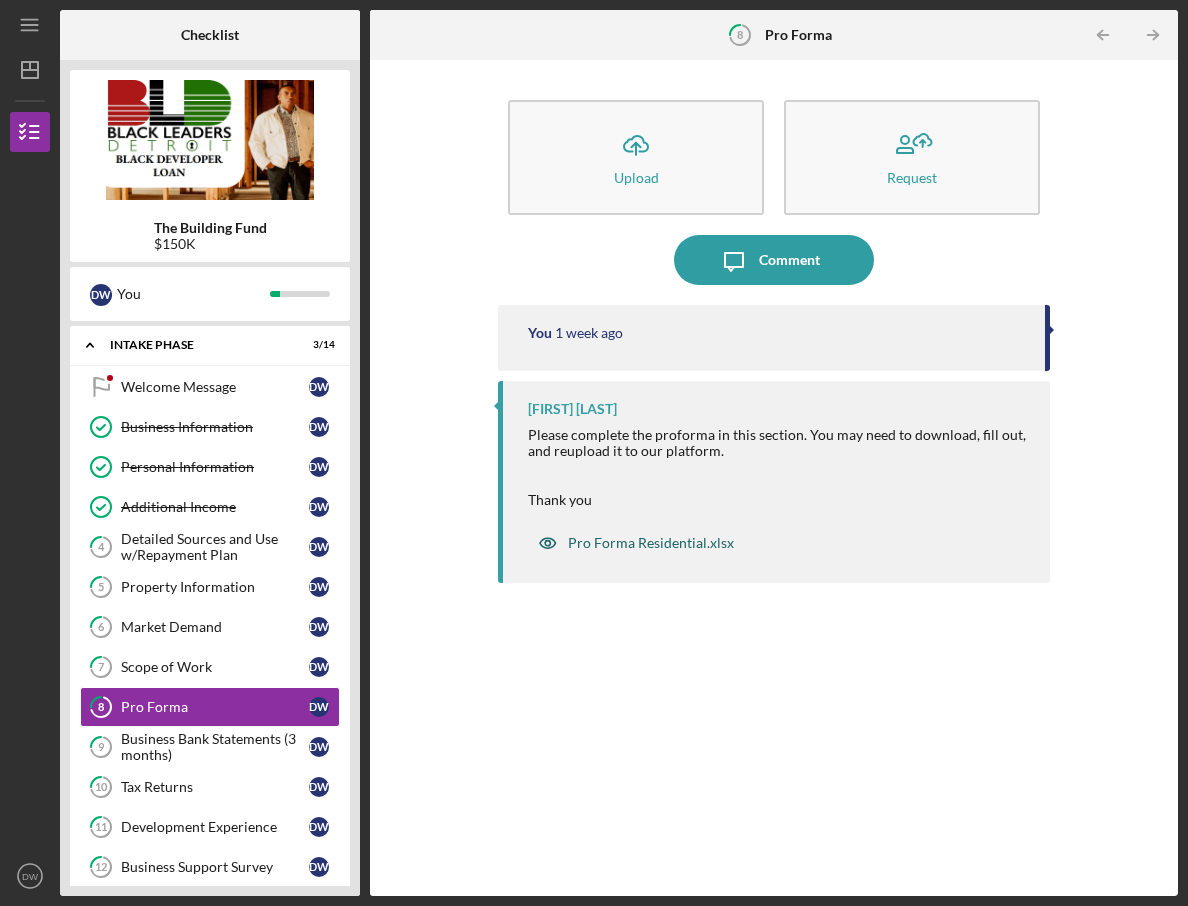 click on "Pro Forma Residential.xlsx" at bounding box center [651, 543] 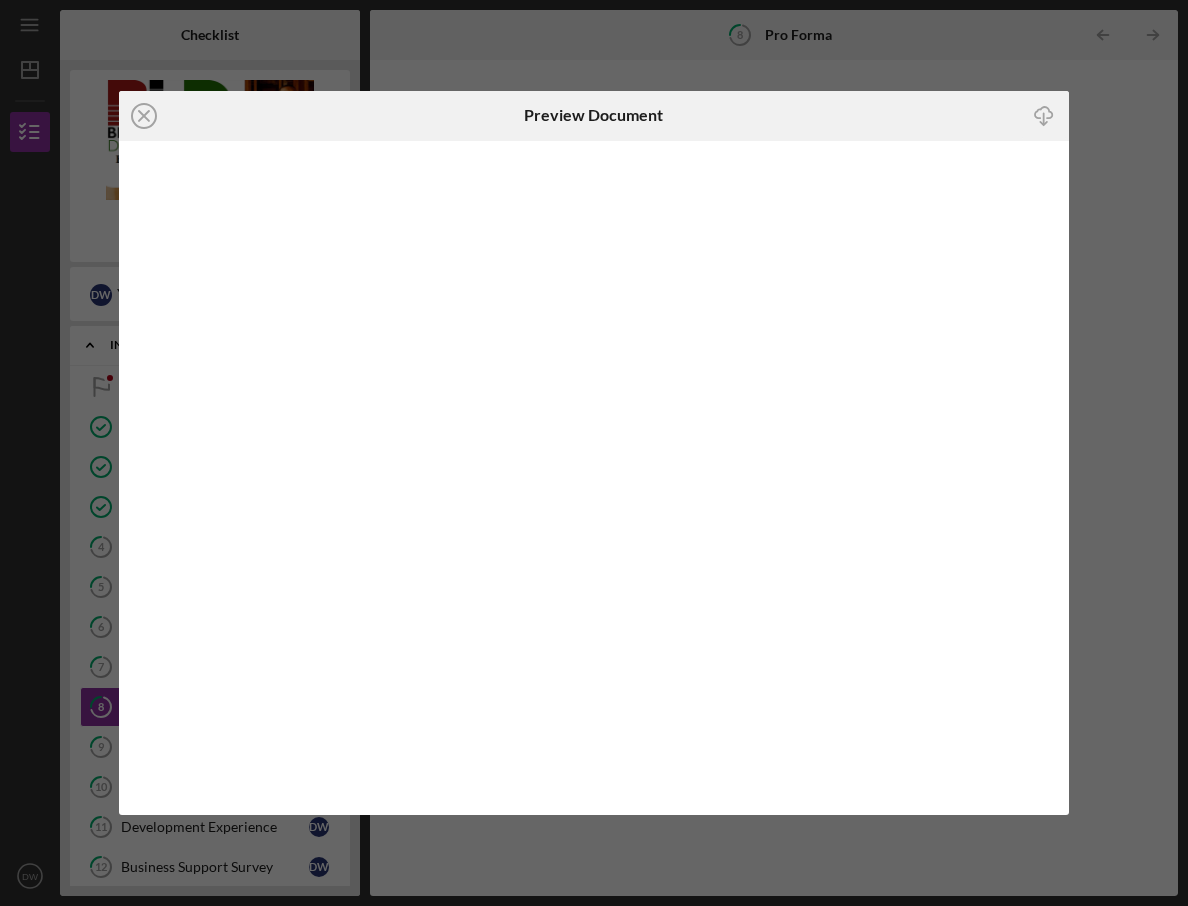 click on "Icon/Close Preview Document Icon/Download" at bounding box center (594, 453) 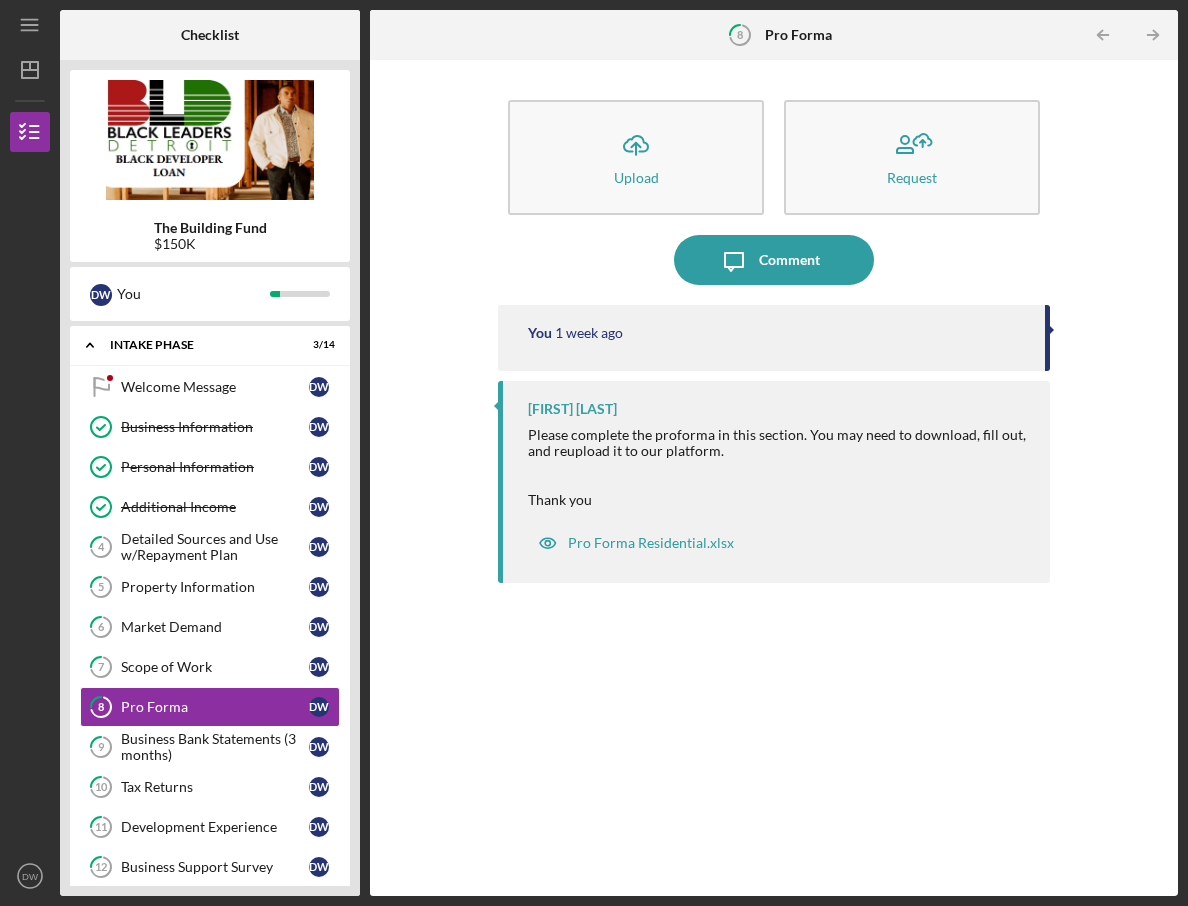 click on "You   1 [TIME] ago" at bounding box center [774, 338] 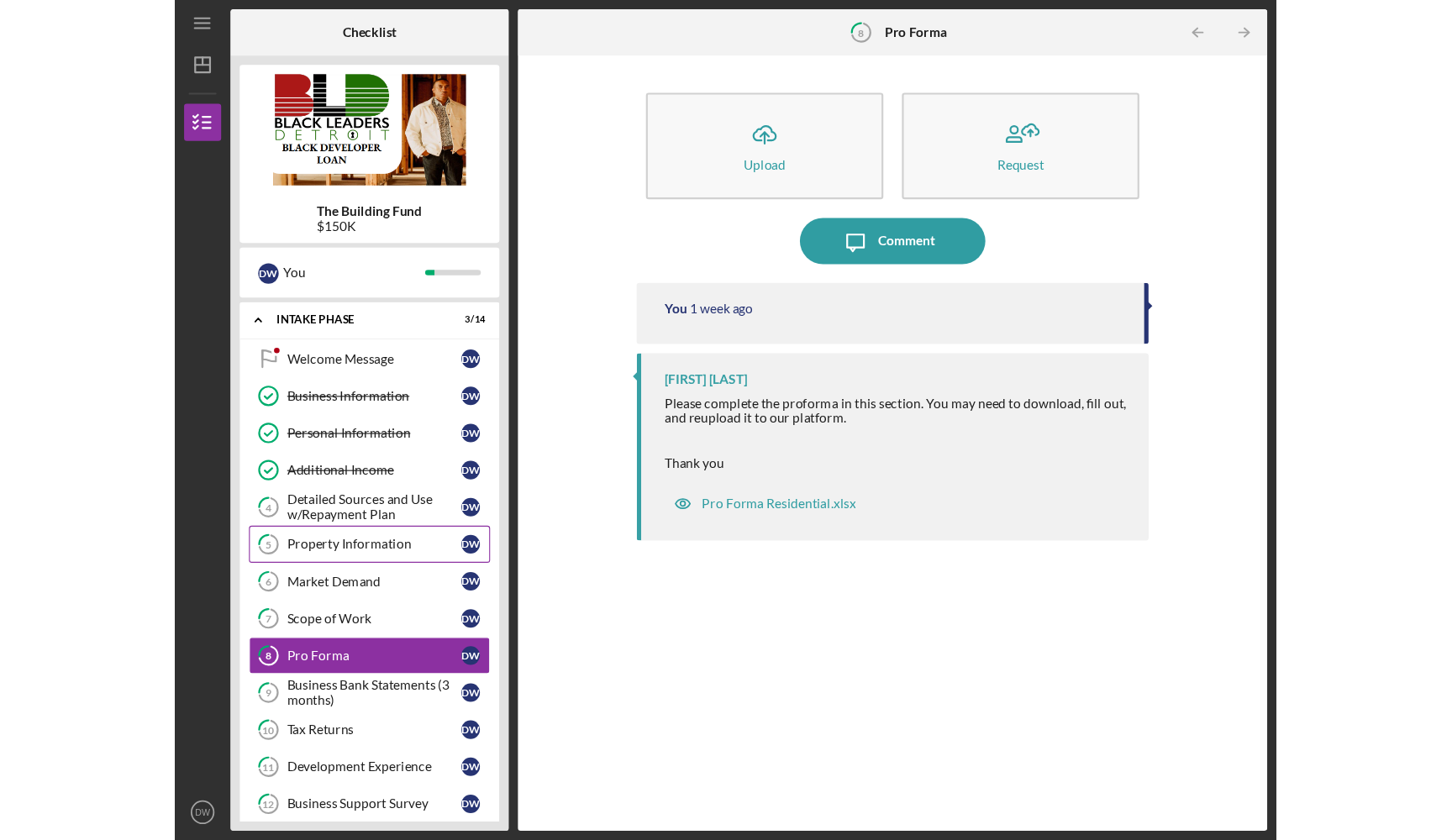 scroll, scrollTop: 0, scrollLeft: 0, axis: both 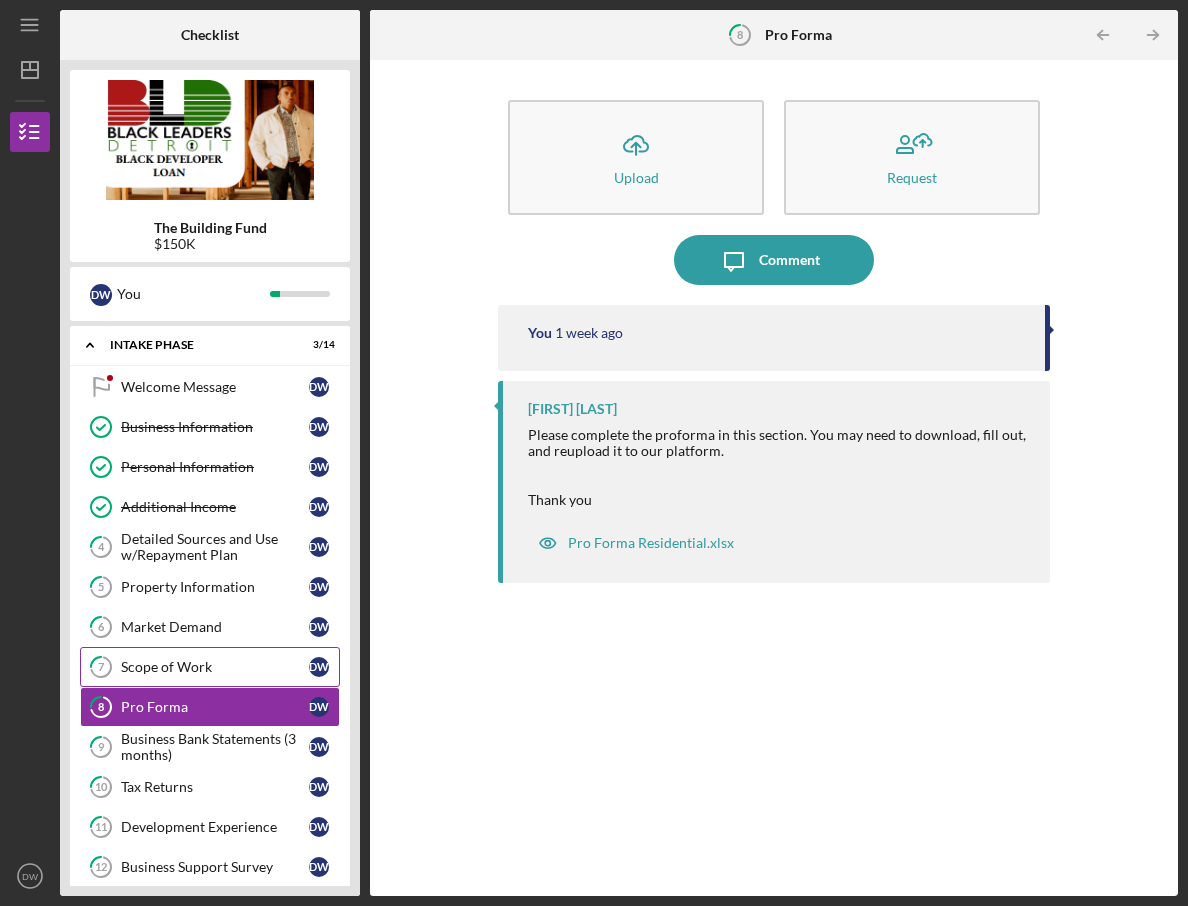 click on "Scope of Work" at bounding box center [215, 667] 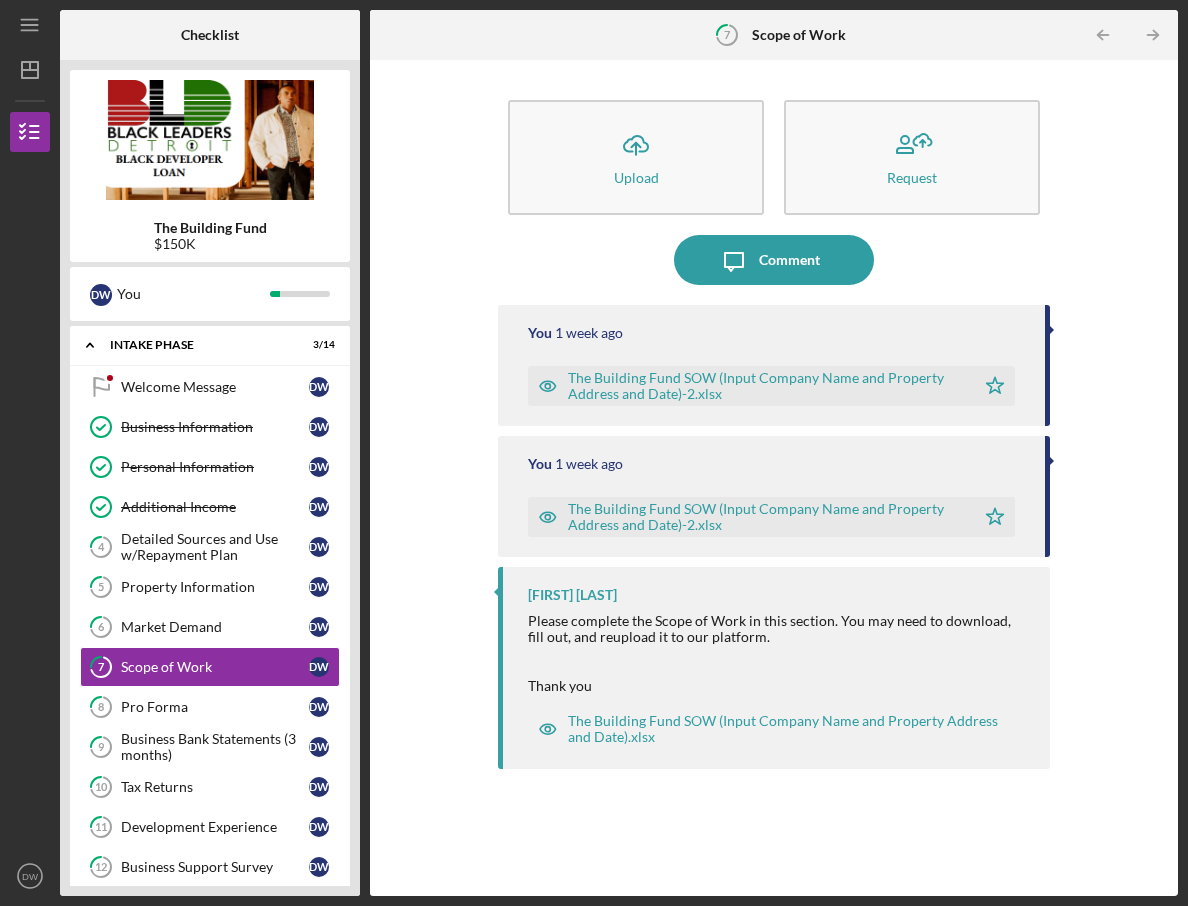 click on "The Building Fund SOW  (Input Company Name and Property Address and Date)-2.xlsx" at bounding box center [766, 386] 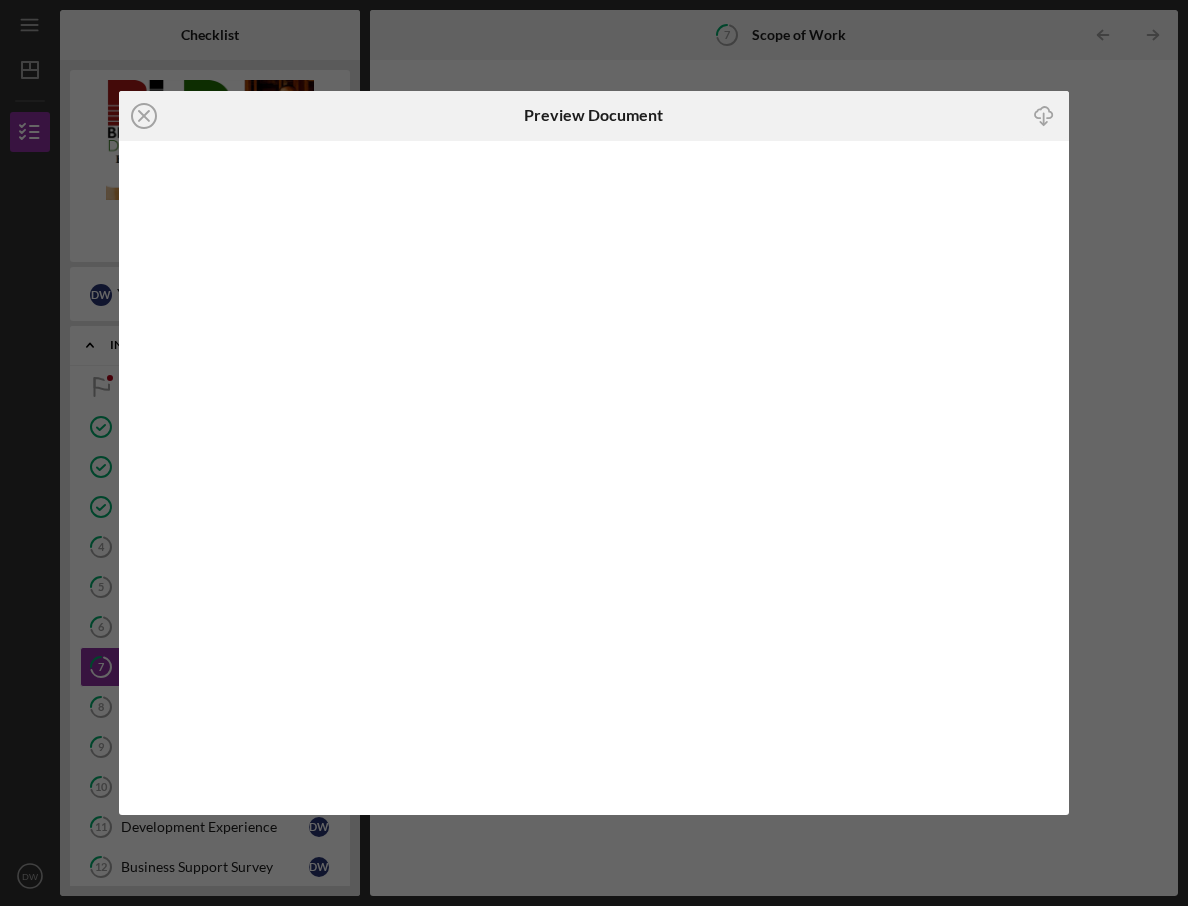 click on "Icon/Close Preview Document Icon/Download" at bounding box center [594, 453] 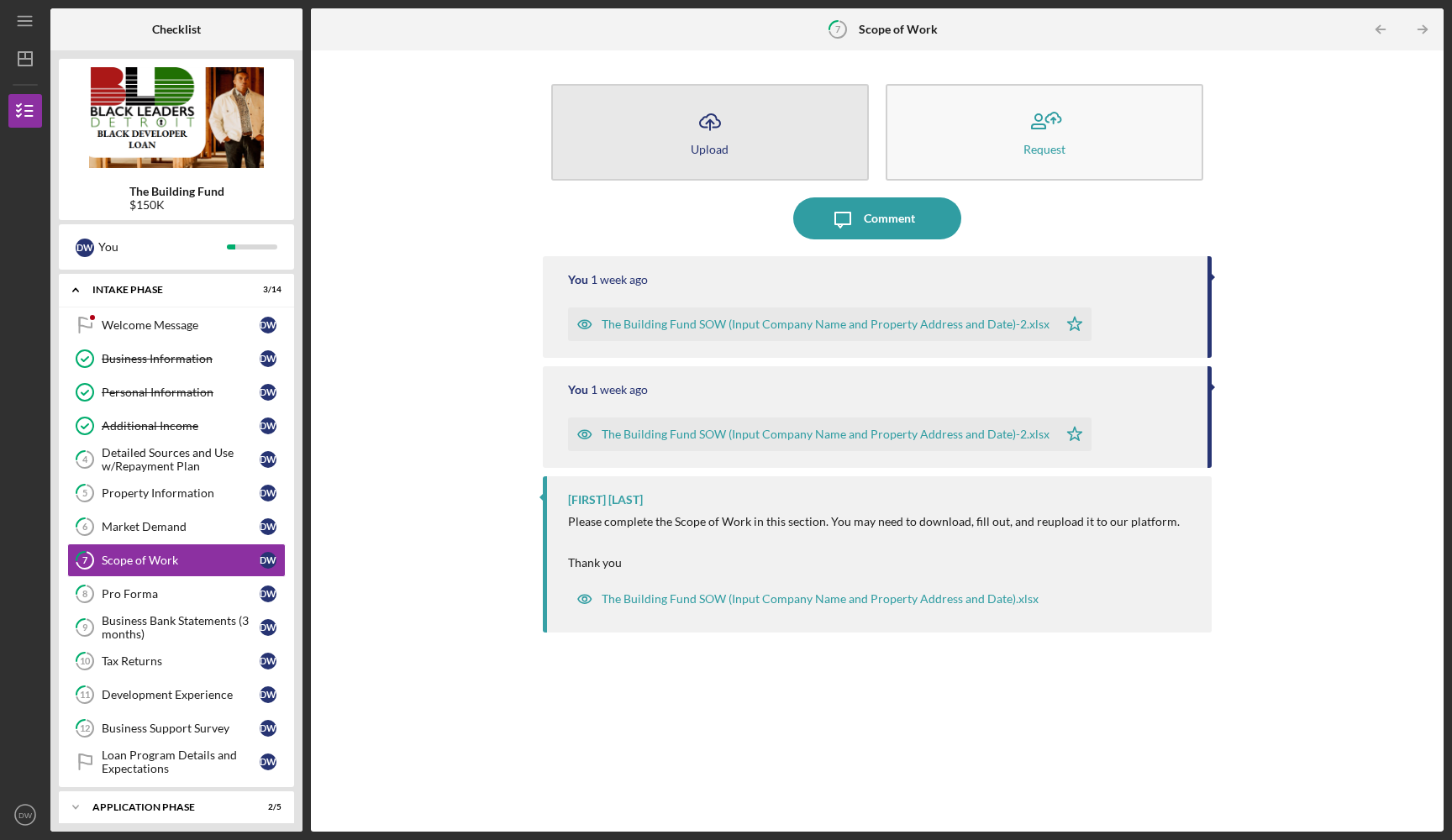 click on "Icon/Upload" 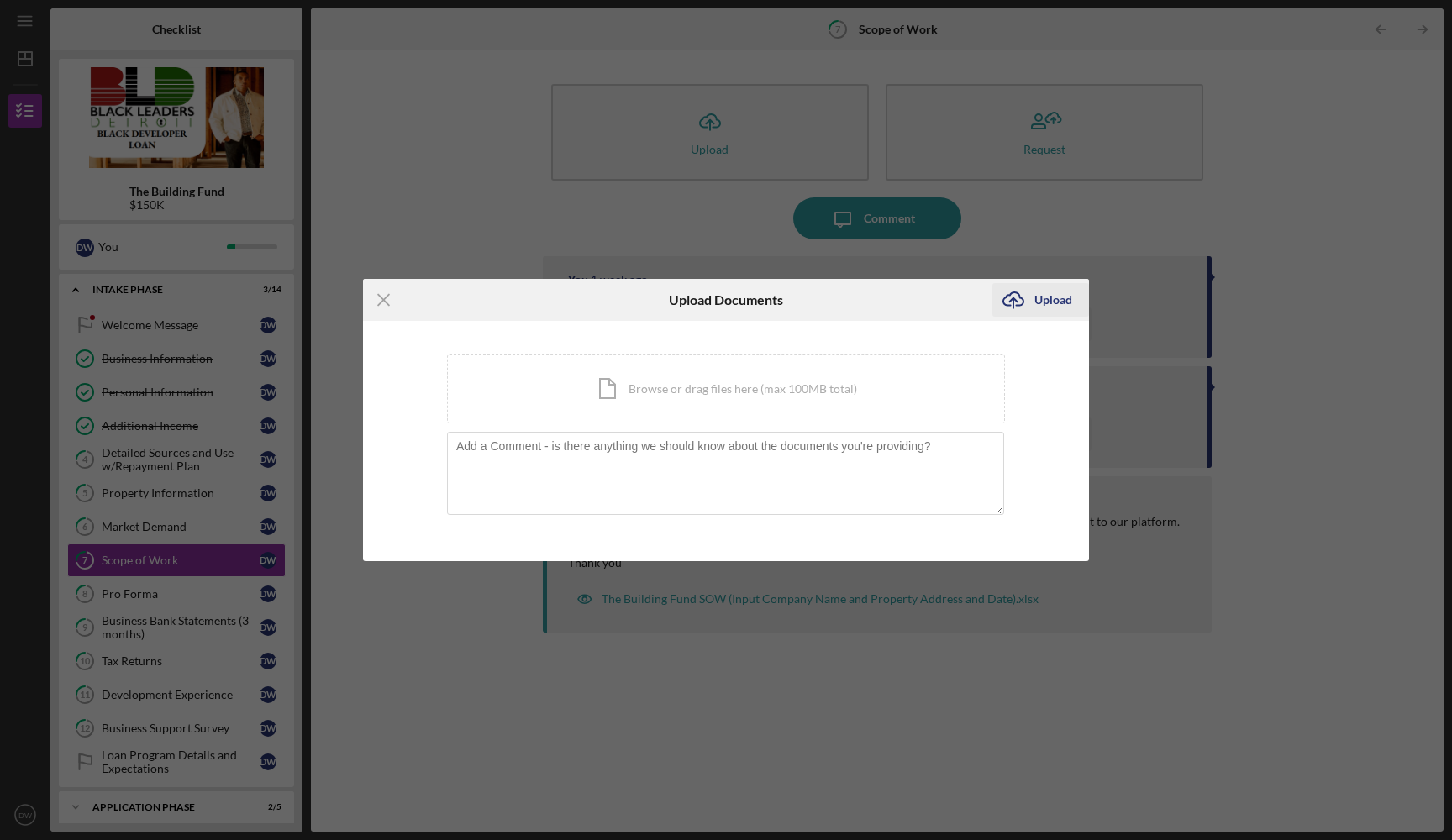 click on "Icon/Upload" 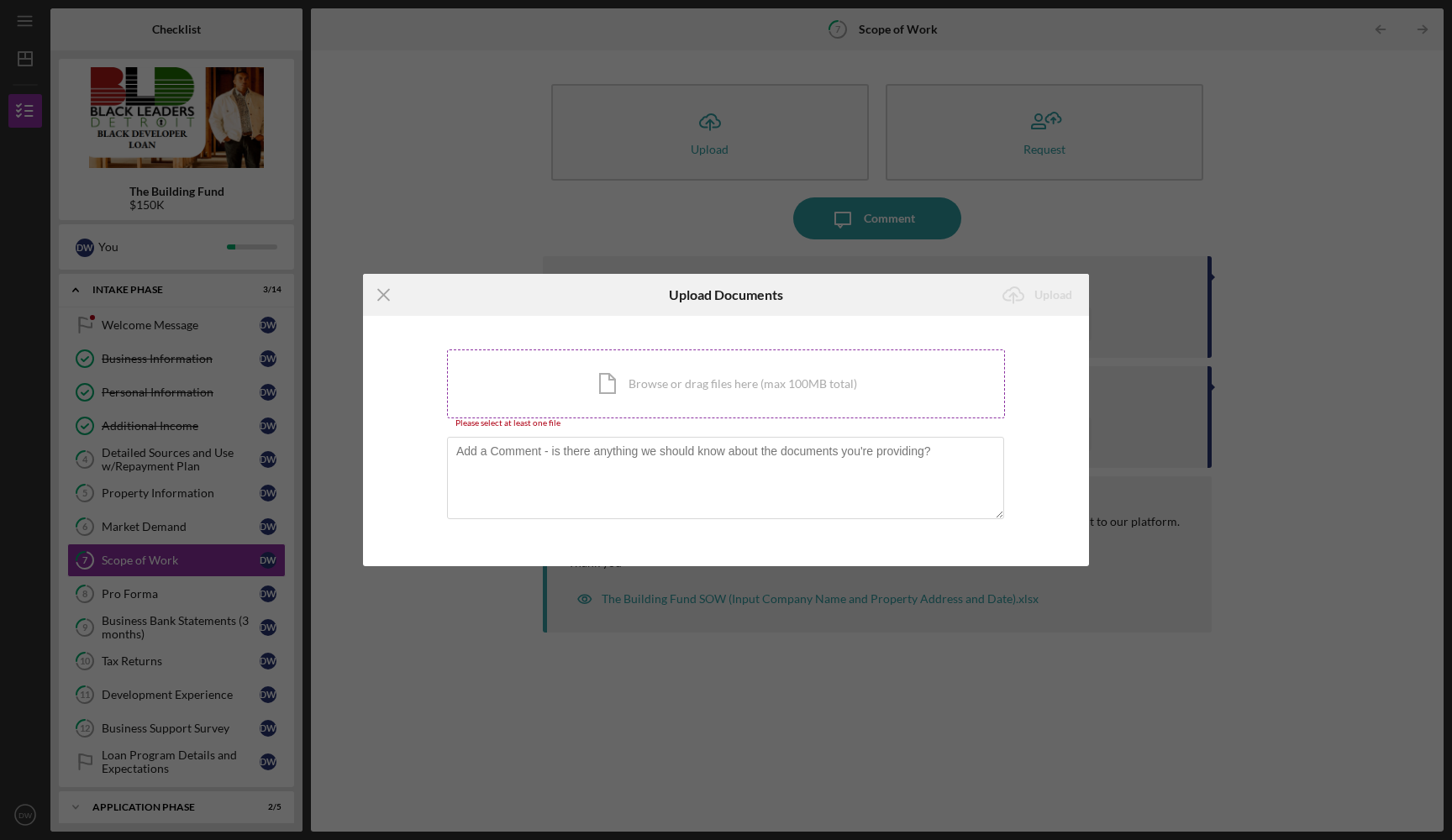click on "Icon/Document Browse or drag files here (max 100MB total) Tap to choose files or take a photo" at bounding box center [726, 384] 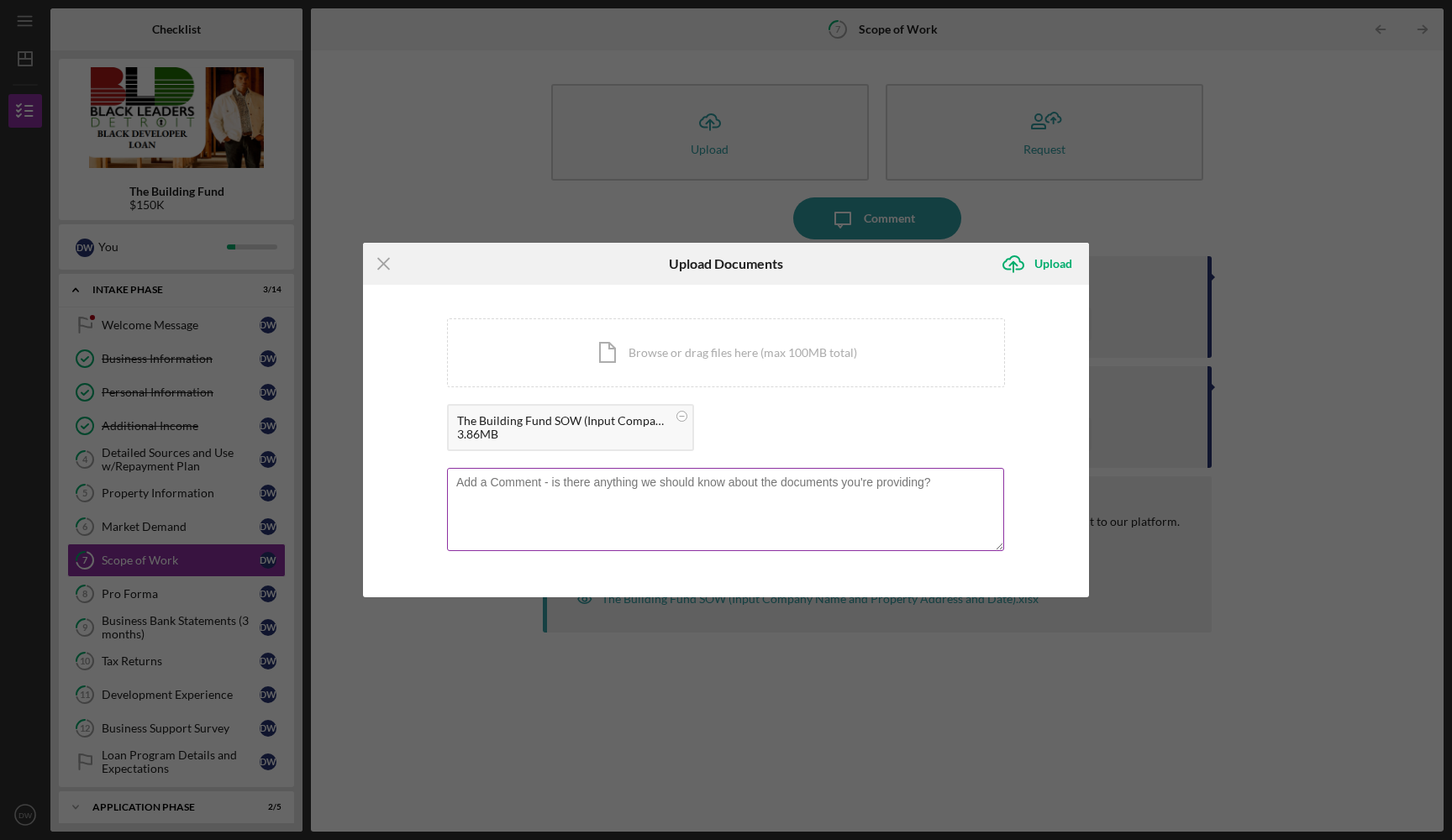 click at bounding box center [725, 509] 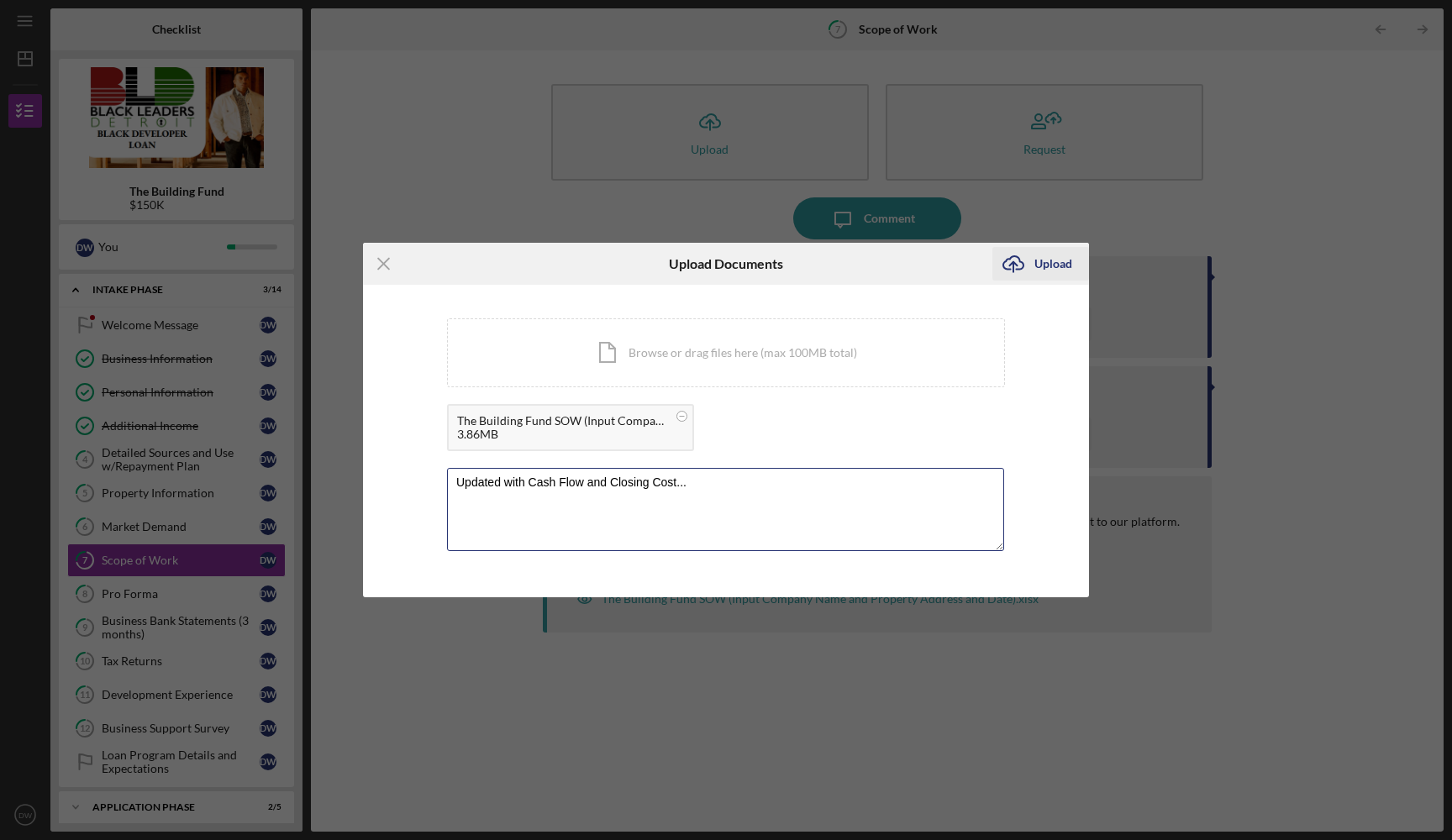 type on "Updated with Cash Flow and Closing Cost..." 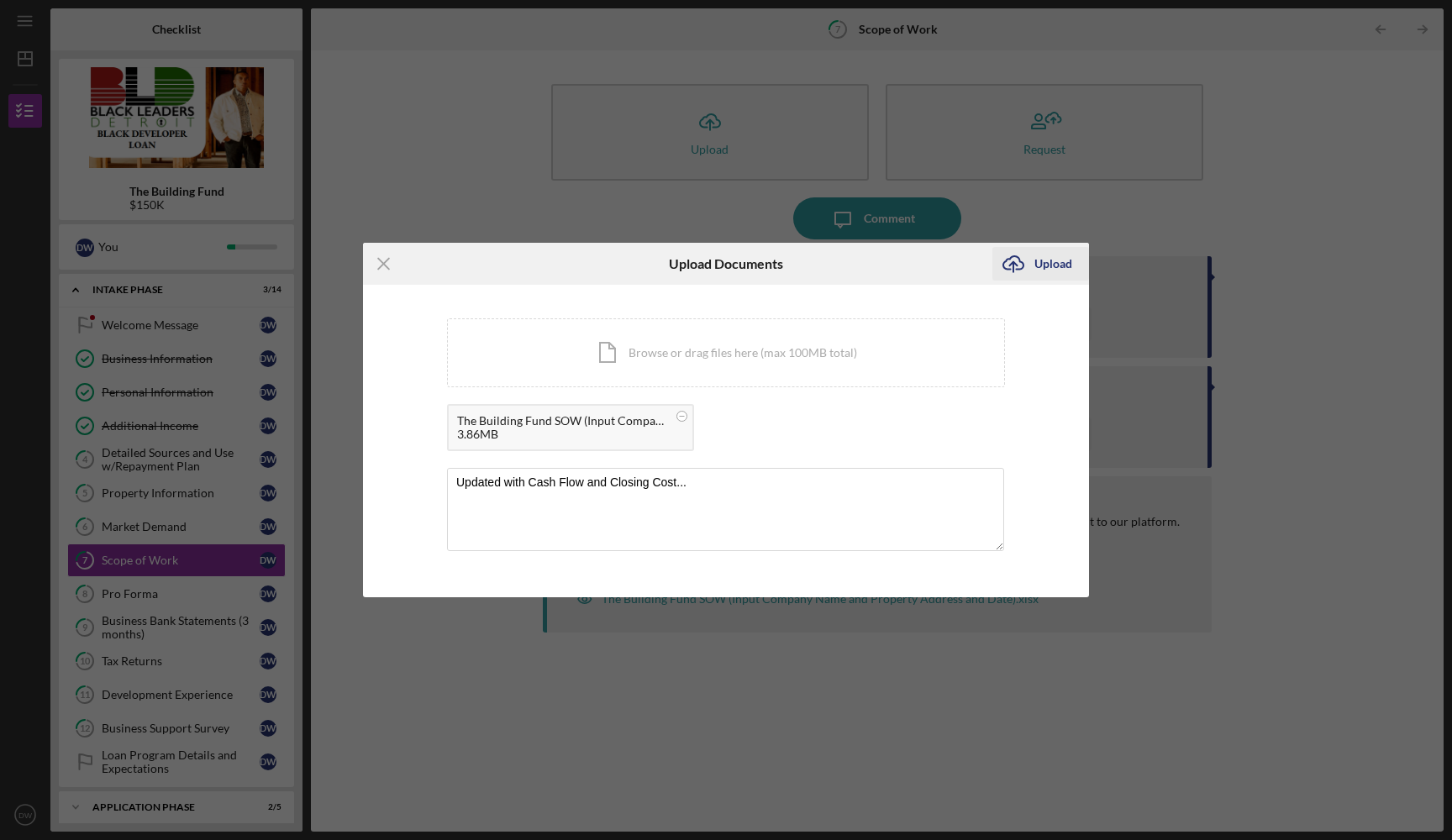 click on "Icon/Upload" 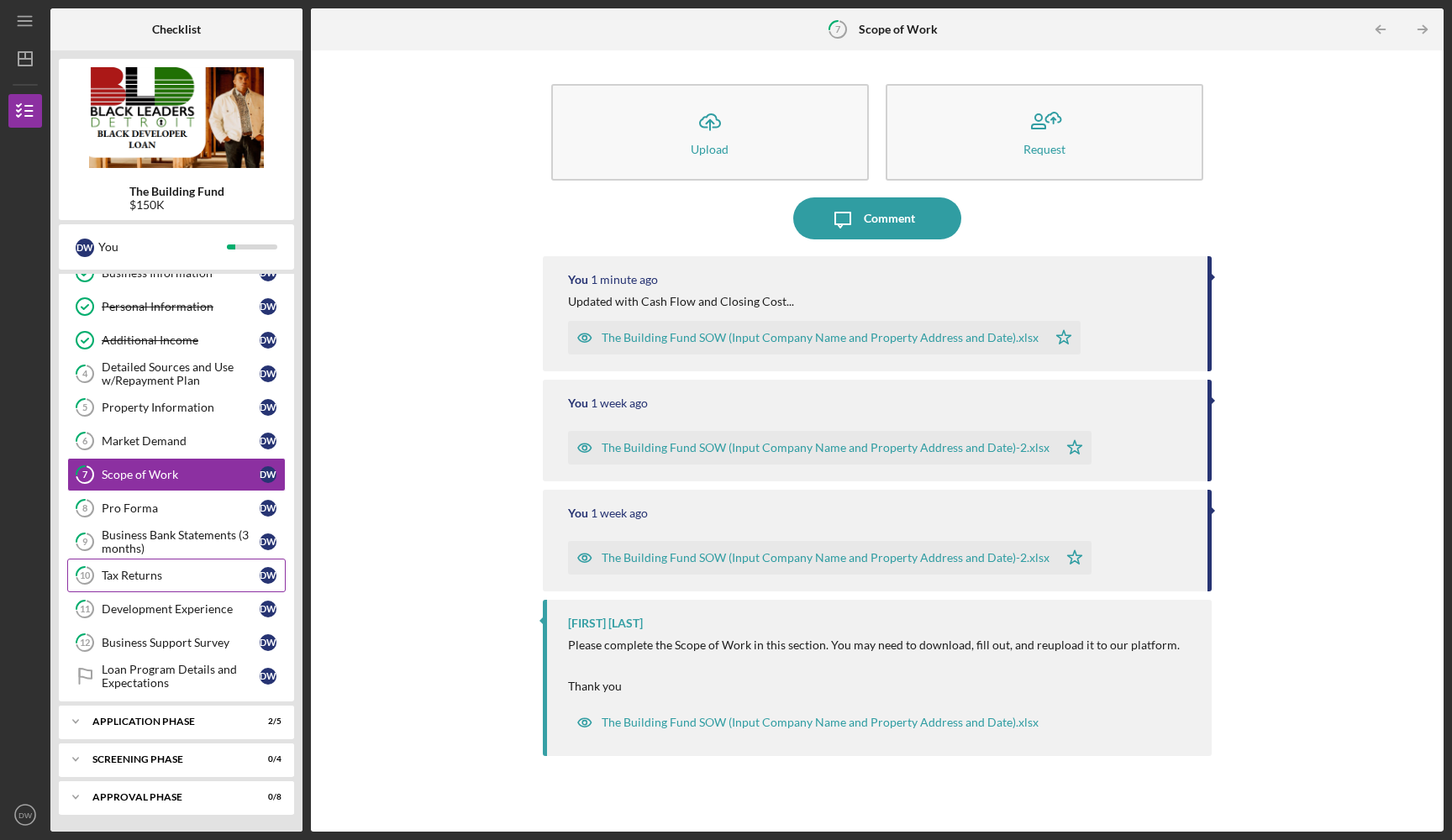 scroll, scrollTop: 86, scrollLeft: 0, axis: vertical 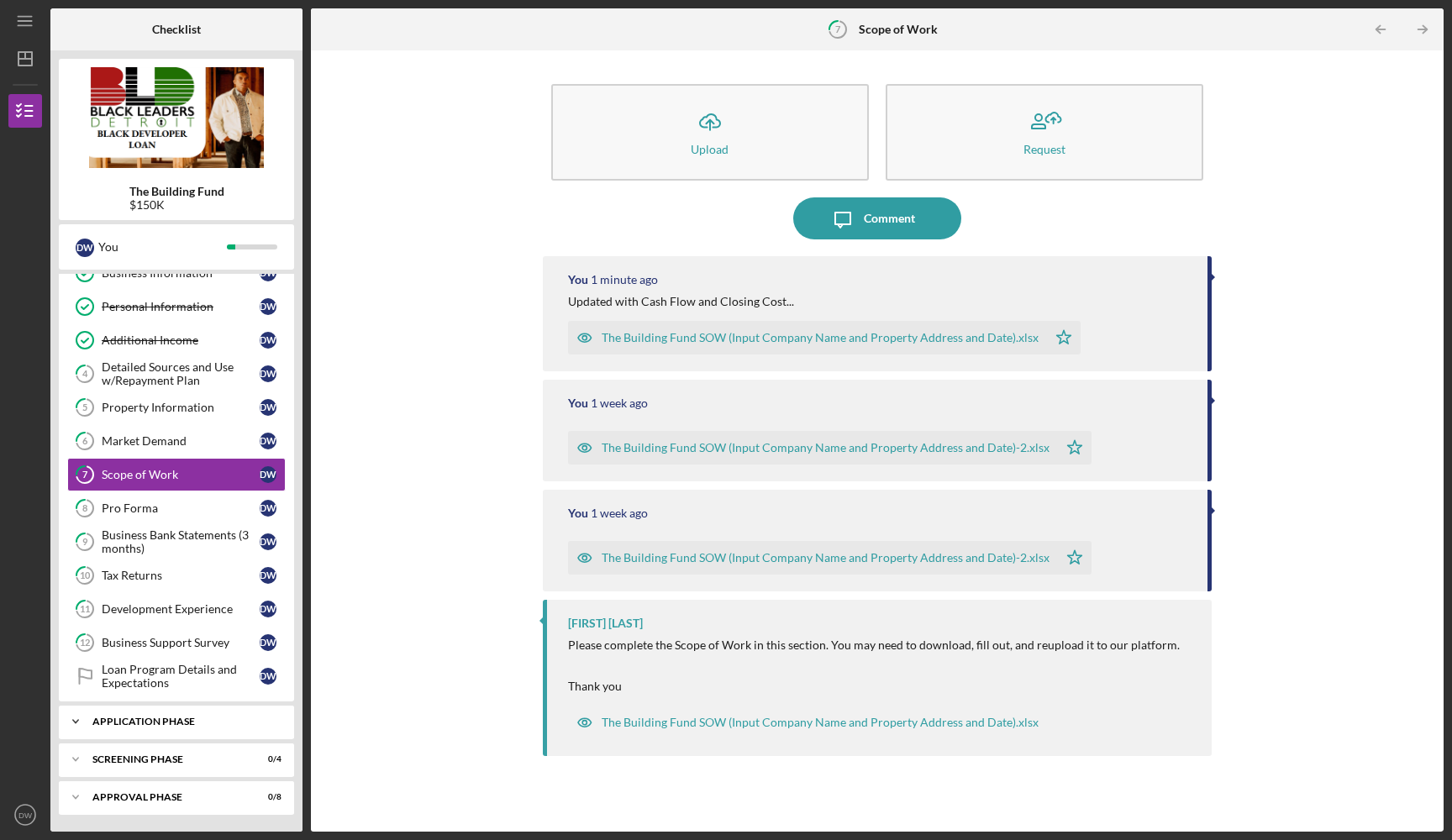 click on "Application Phase" at bounding box center [182, 722] 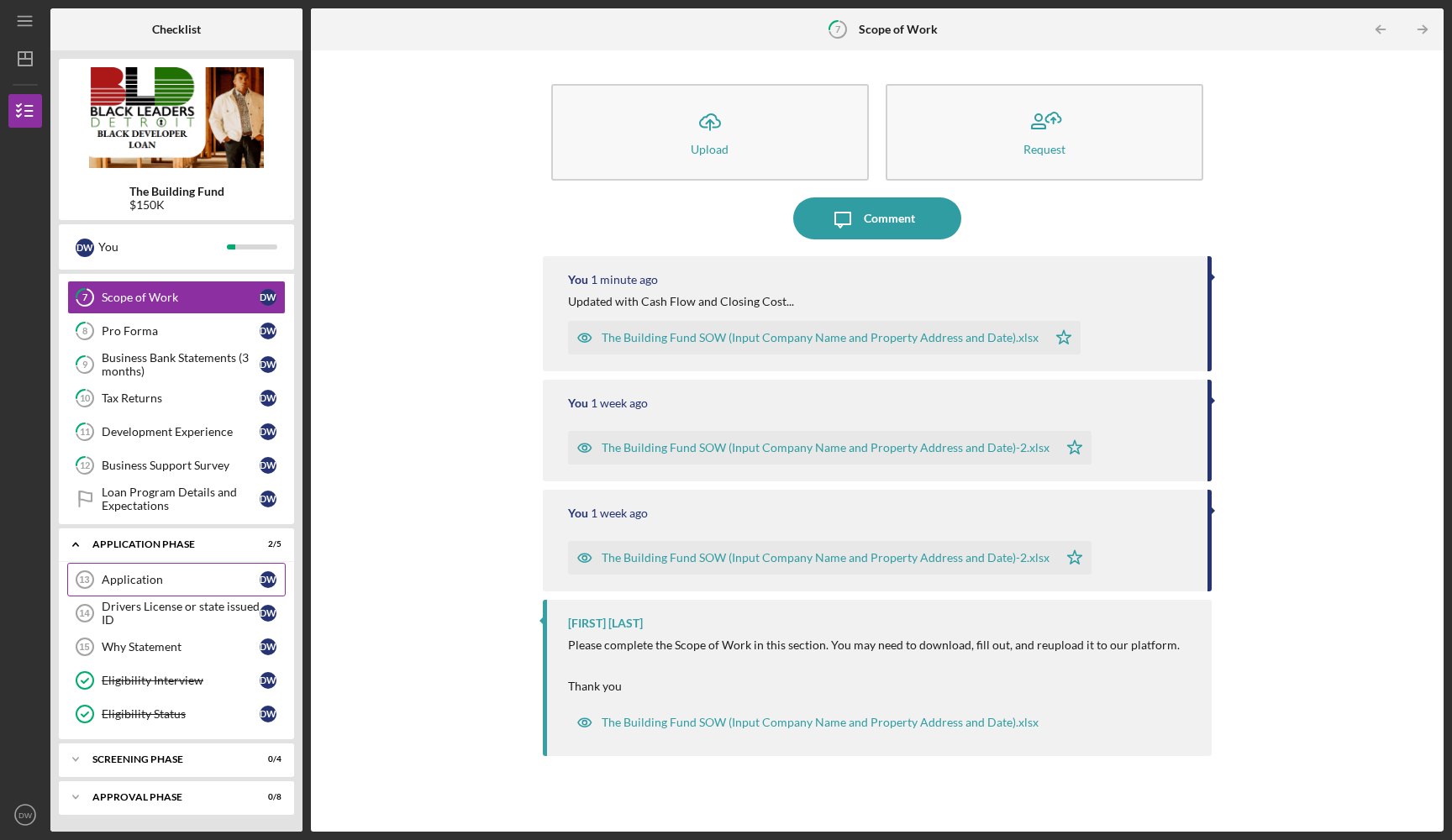 scroll, scrollTop: 263, scrollLeft: 0, axis: vertical 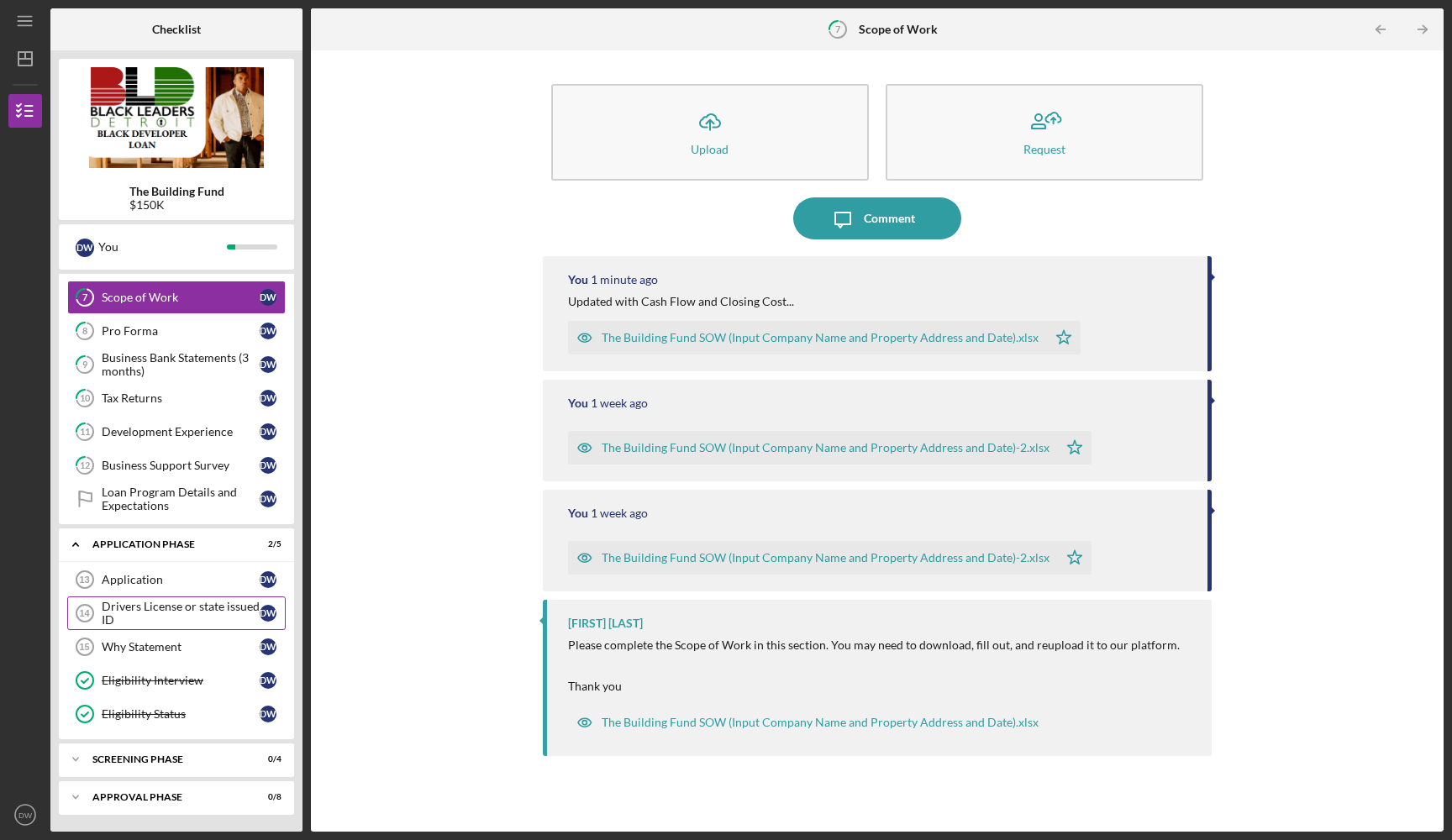 click on "Drivers License or state issued ID" at bounding box center [181, 613] 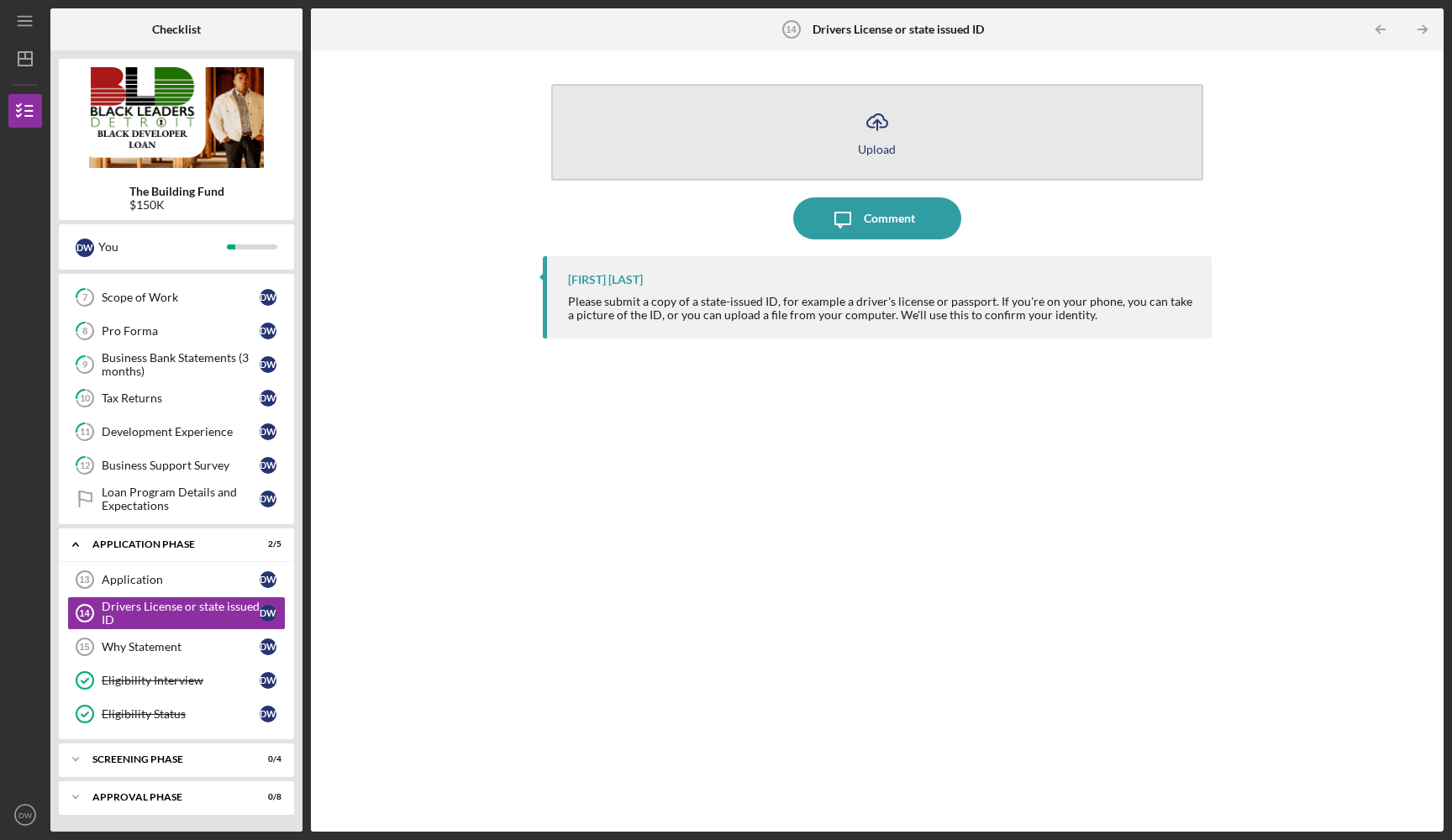 click on "Icon/Upload" 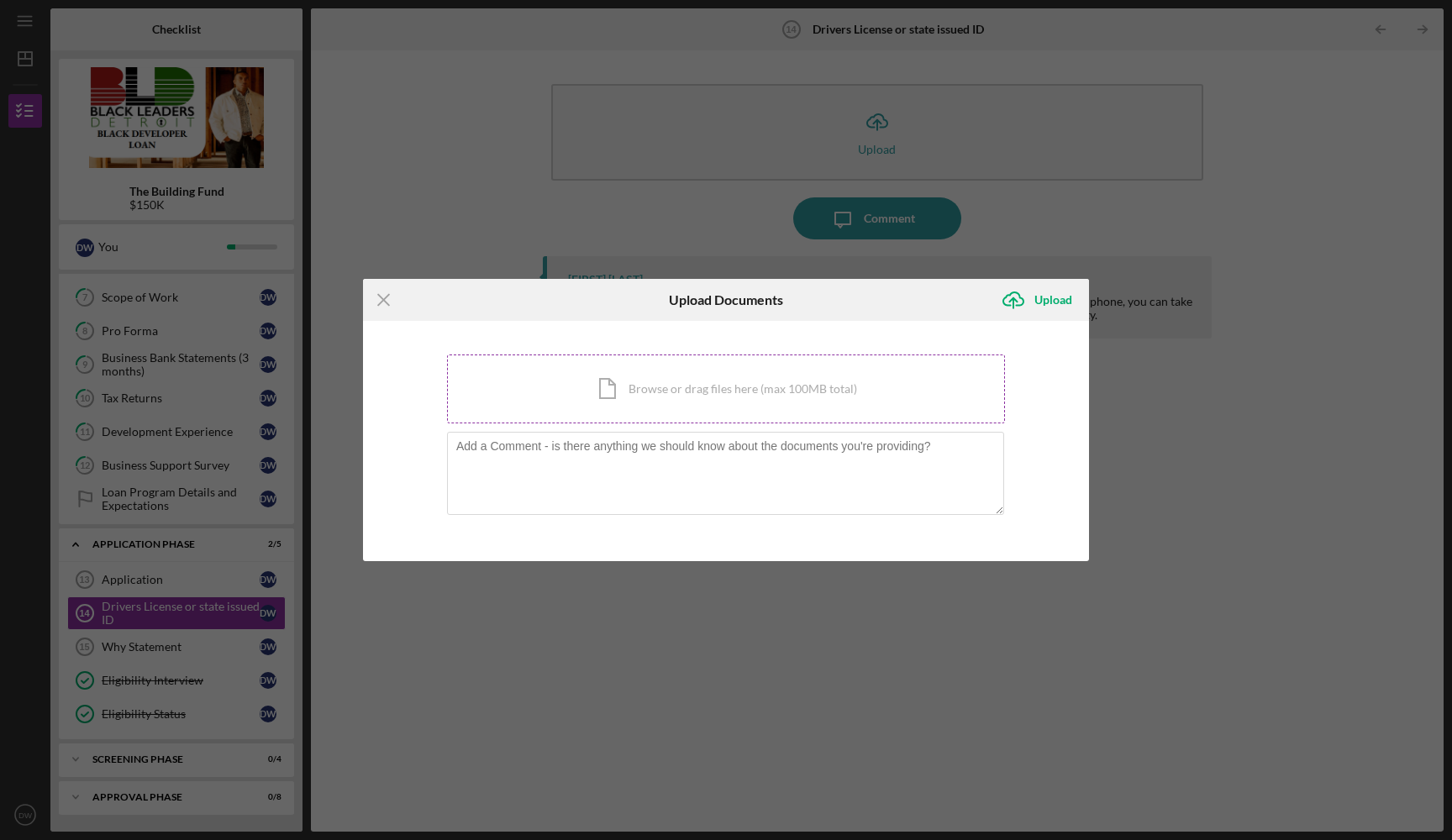 click on "Icon/Document Browse or drag files here (max 100MB total) Tap to choose files or take a photo" at bounding box center [726, 389] 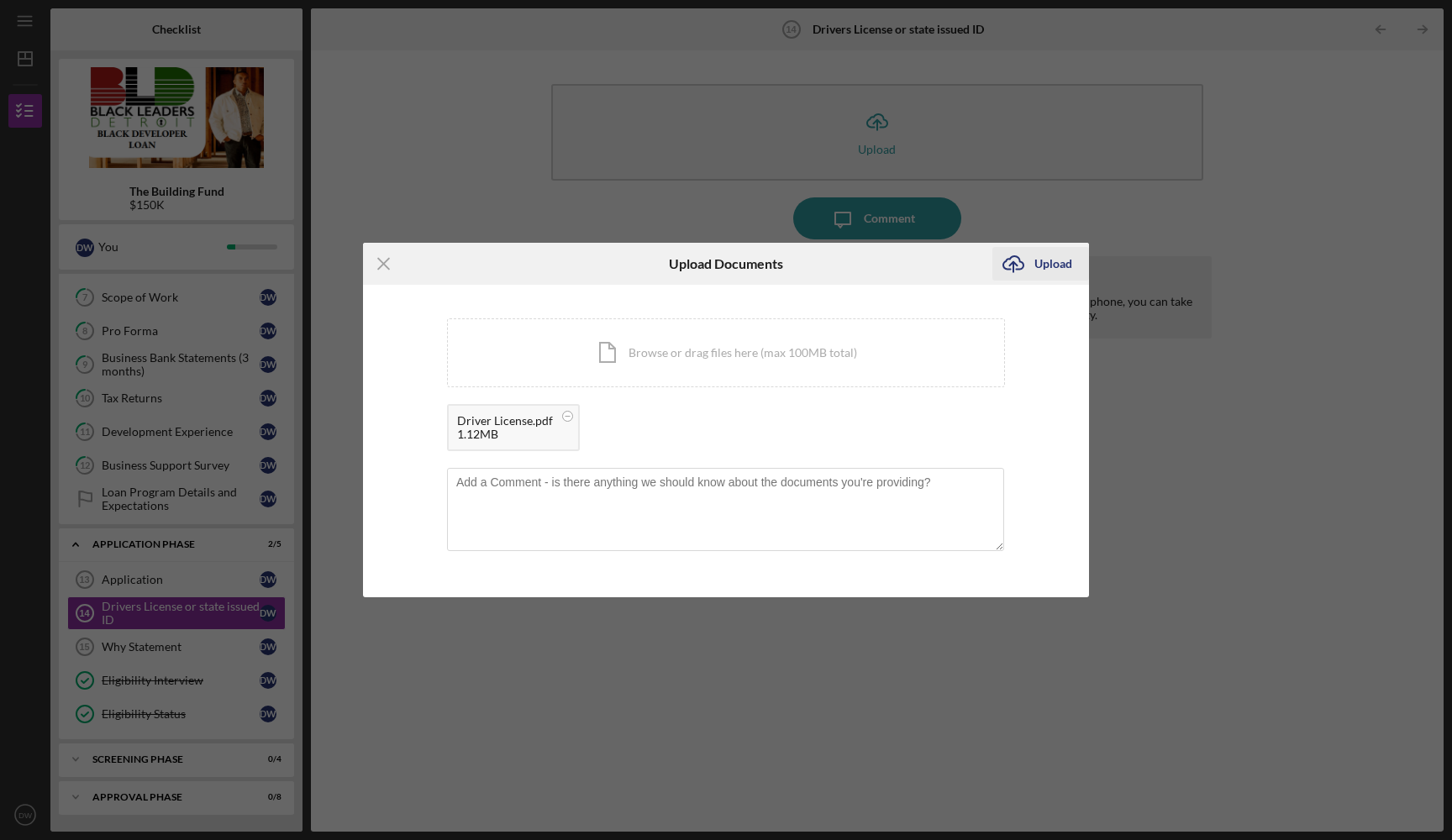 click on "Upload" at bounding box center (1053, 264) 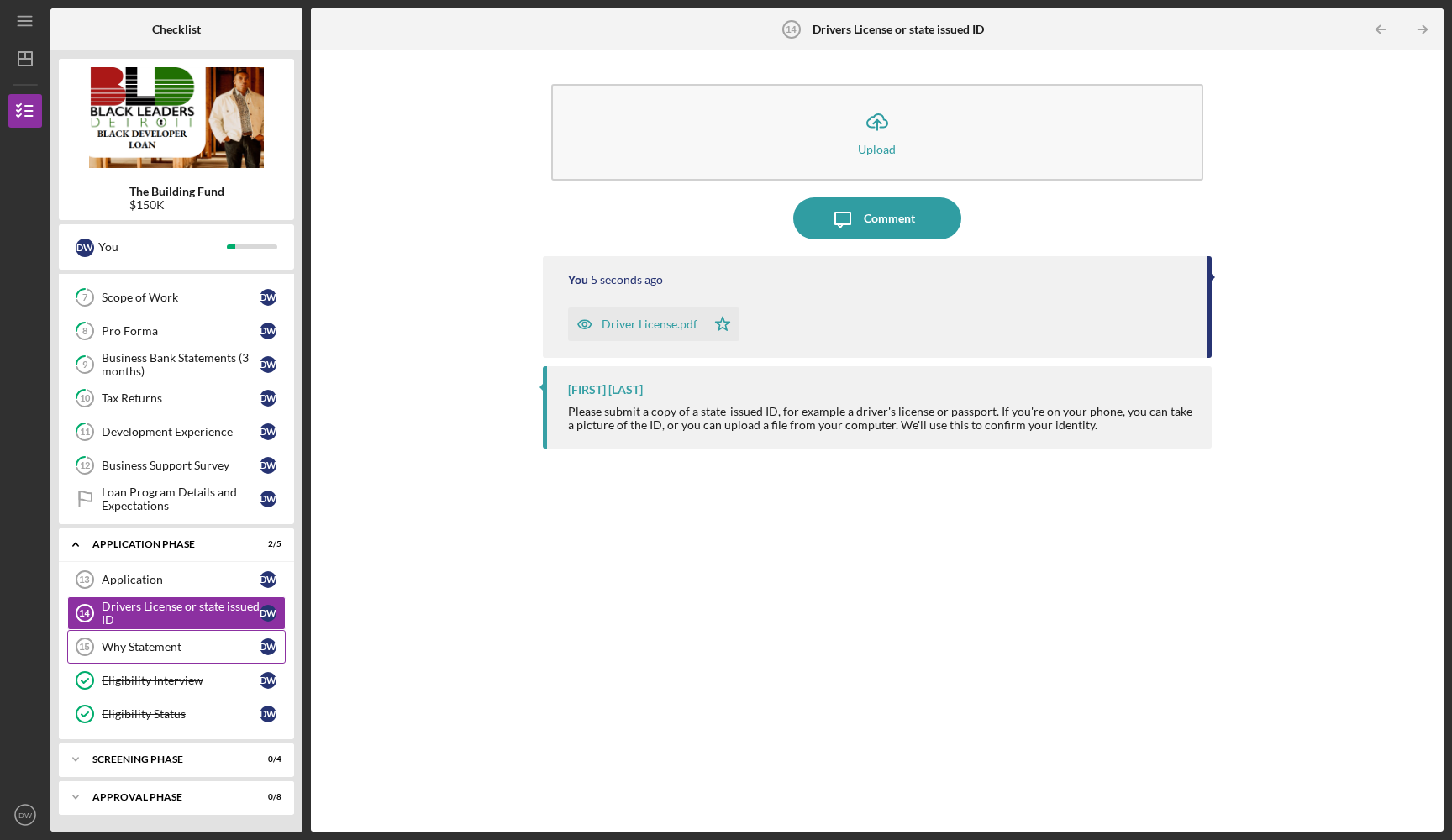 click on "Why Statement" at bounding box center (181, 647) 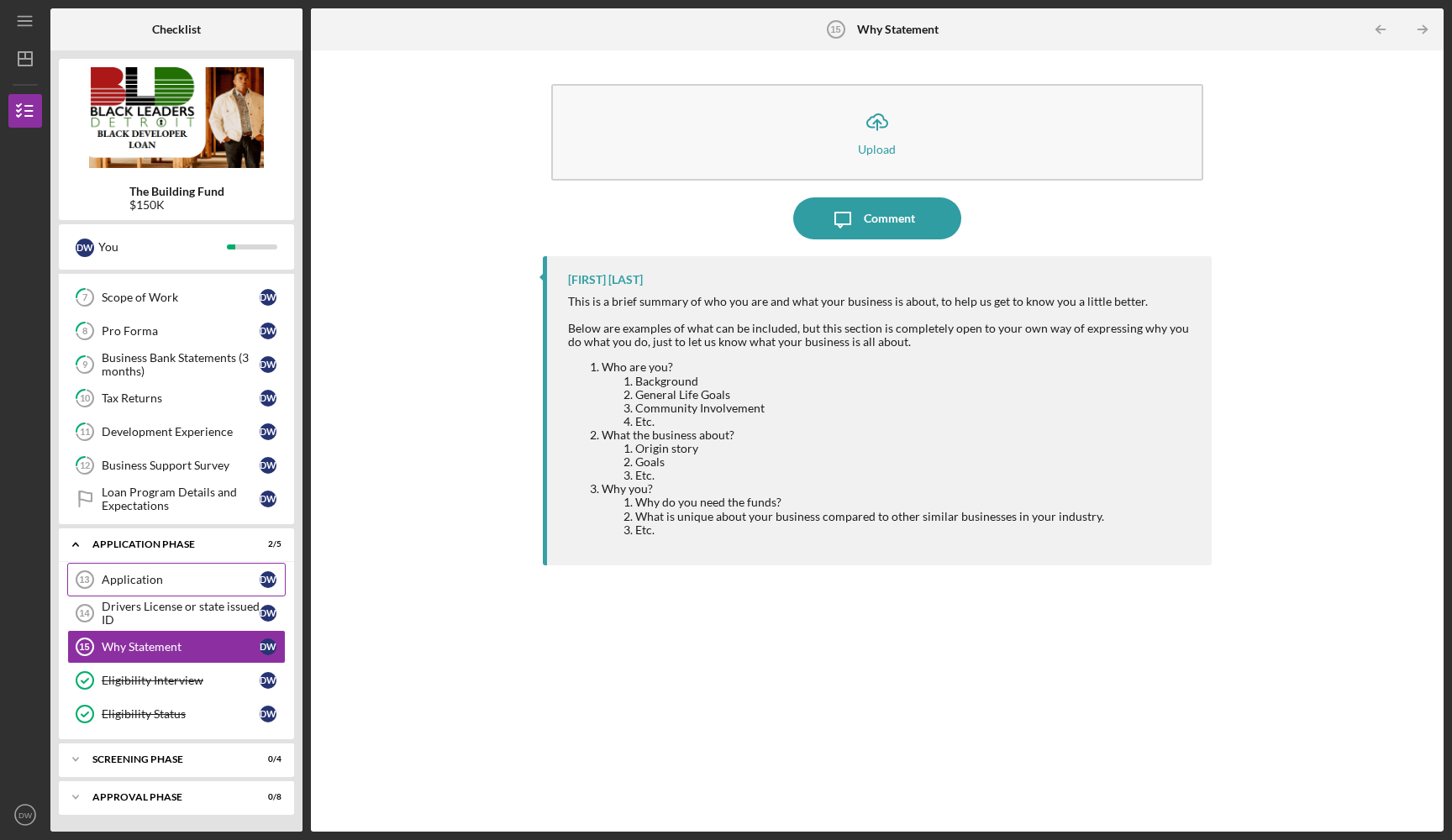 click on "Application" at bounding box center [181, 580] 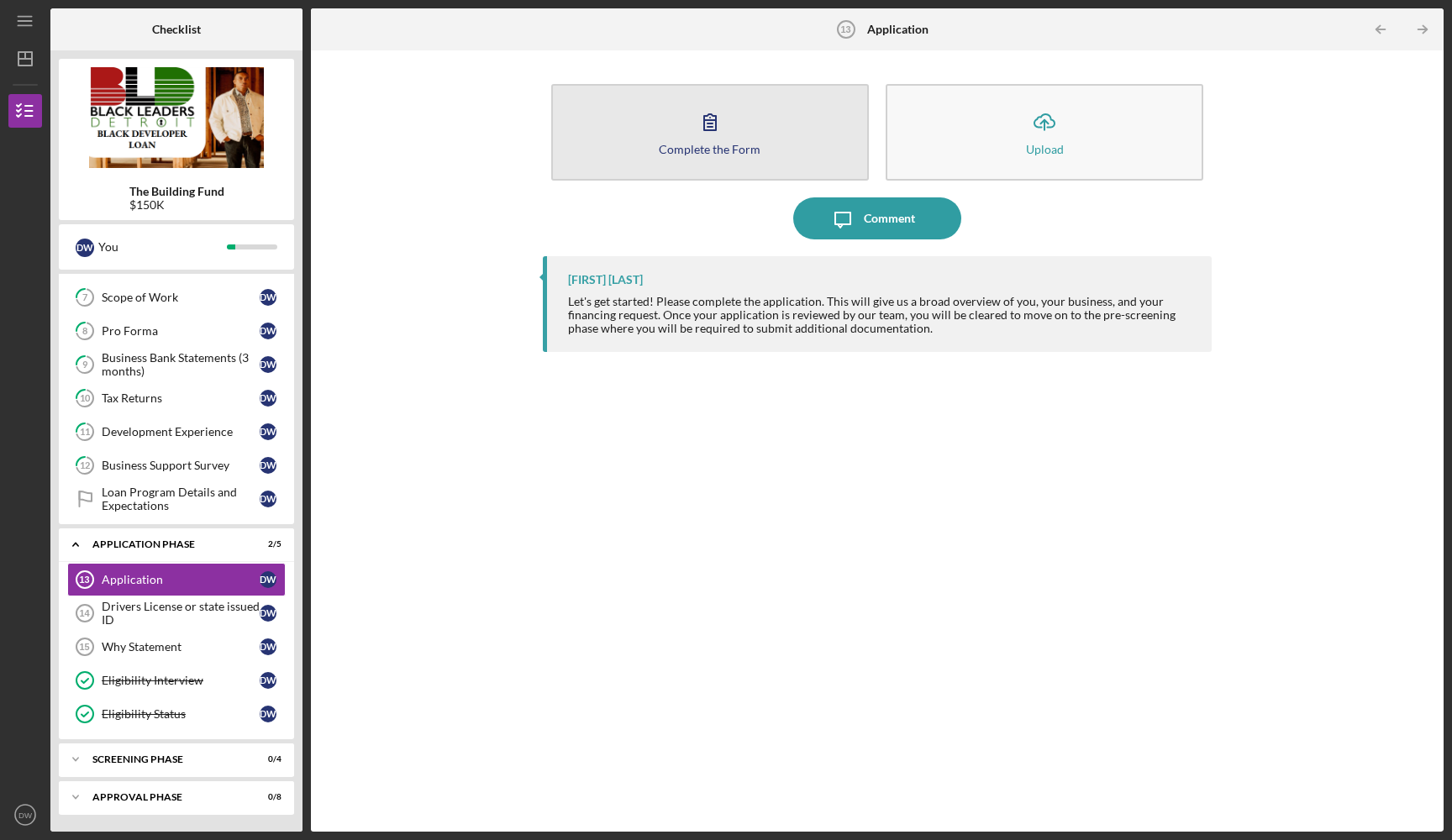 click on "Complete the Form" at bounding box center (709, 149) 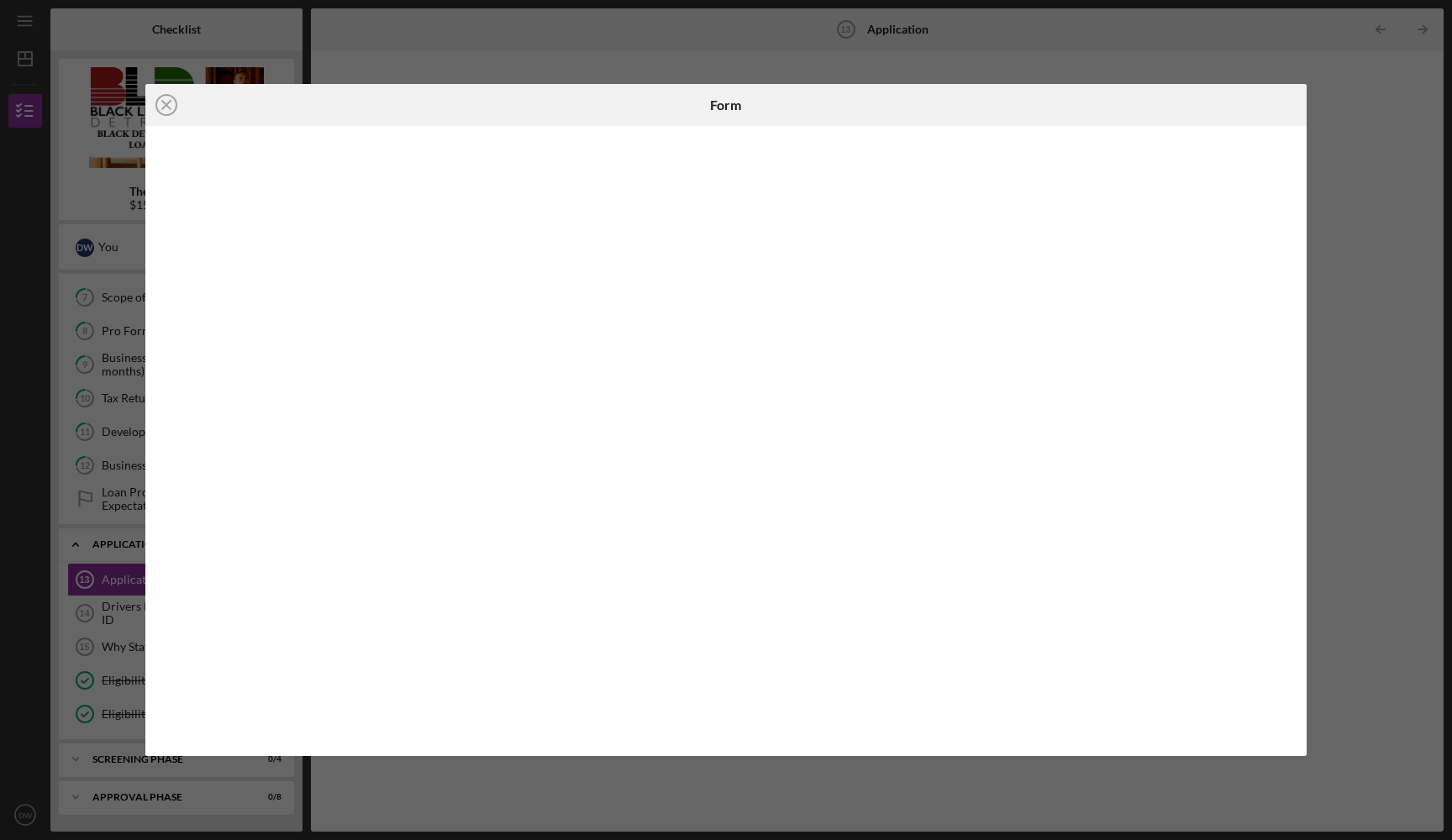 click on "Icon/Close Form" at bounding box center [726, 420] 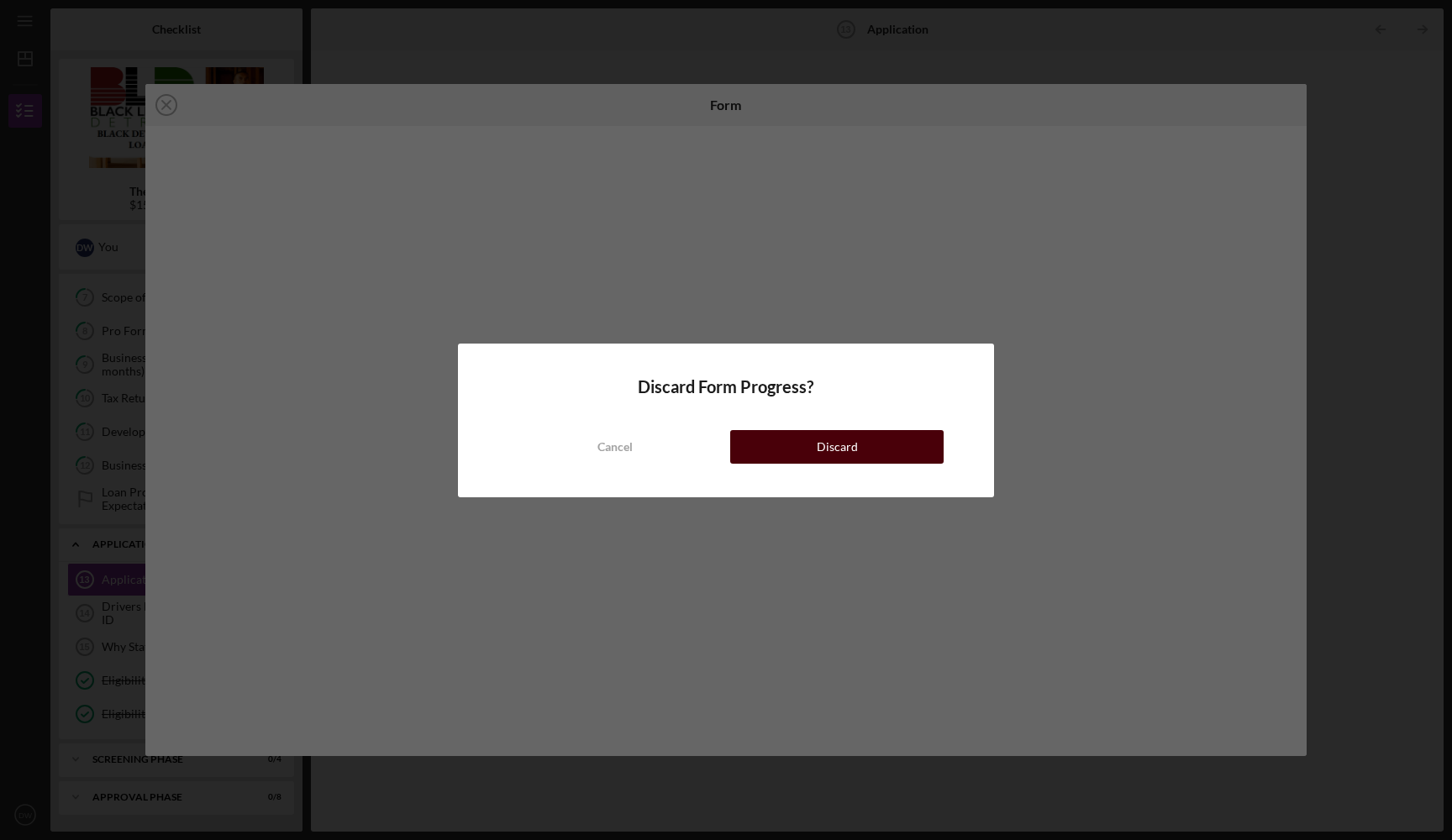 click on "Discard" at bounding box center [837, 447] 